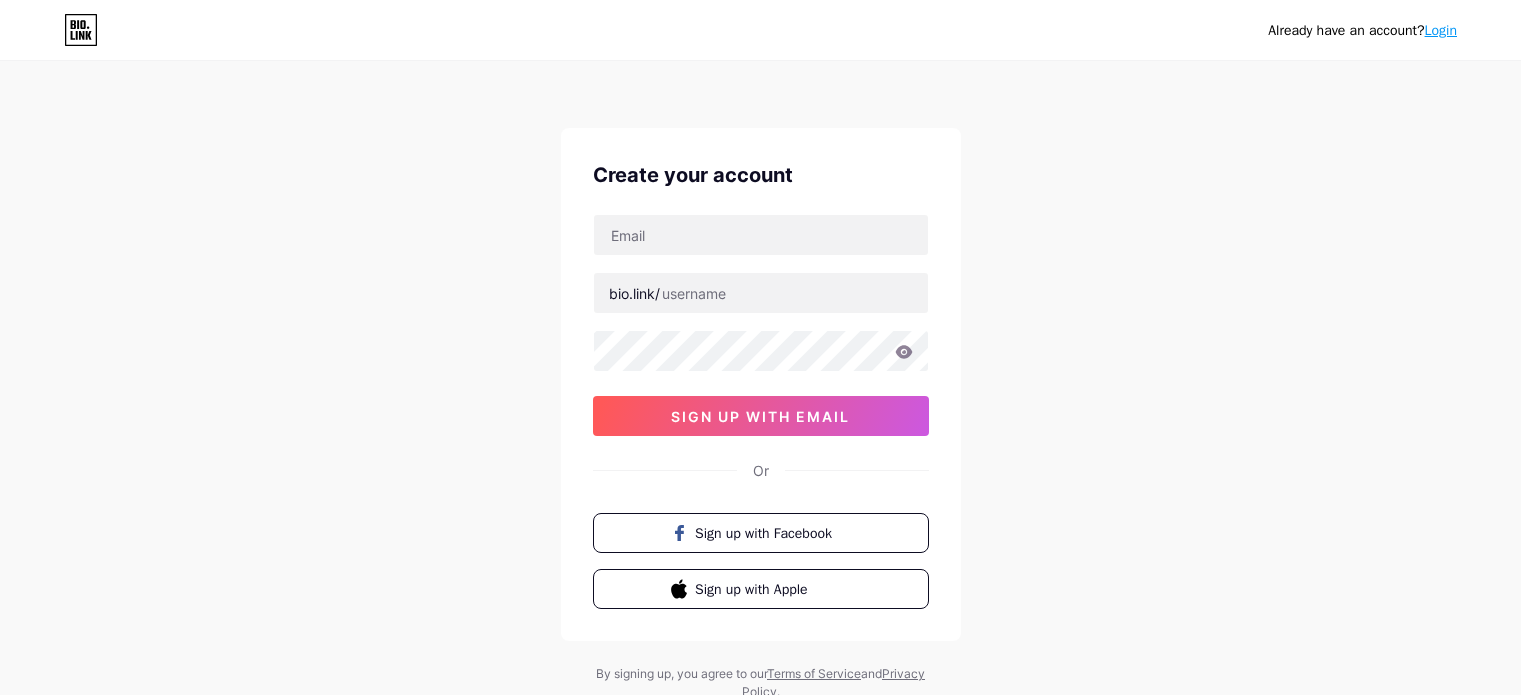 scroll, scrollTop: 0, scrollLeft: 0, axis: both 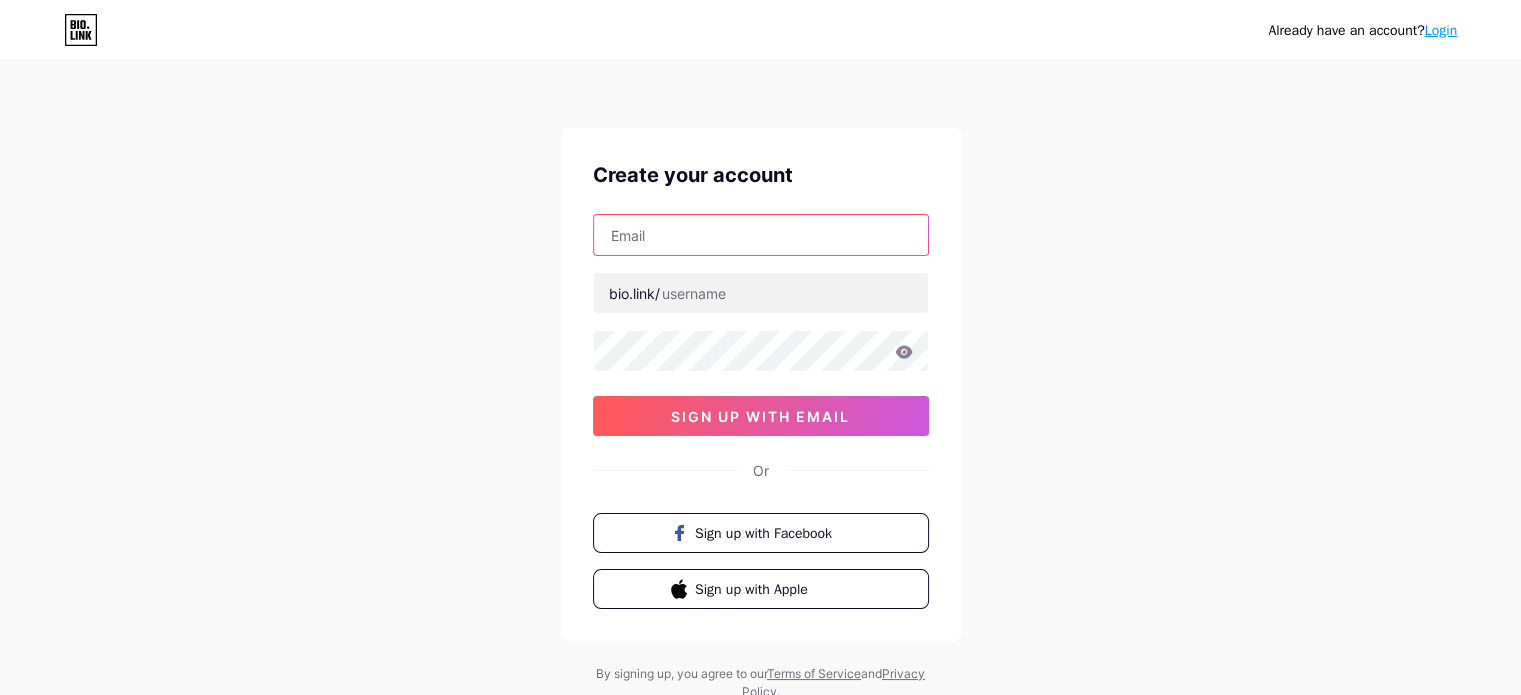 click at bounding box center (761, 235) 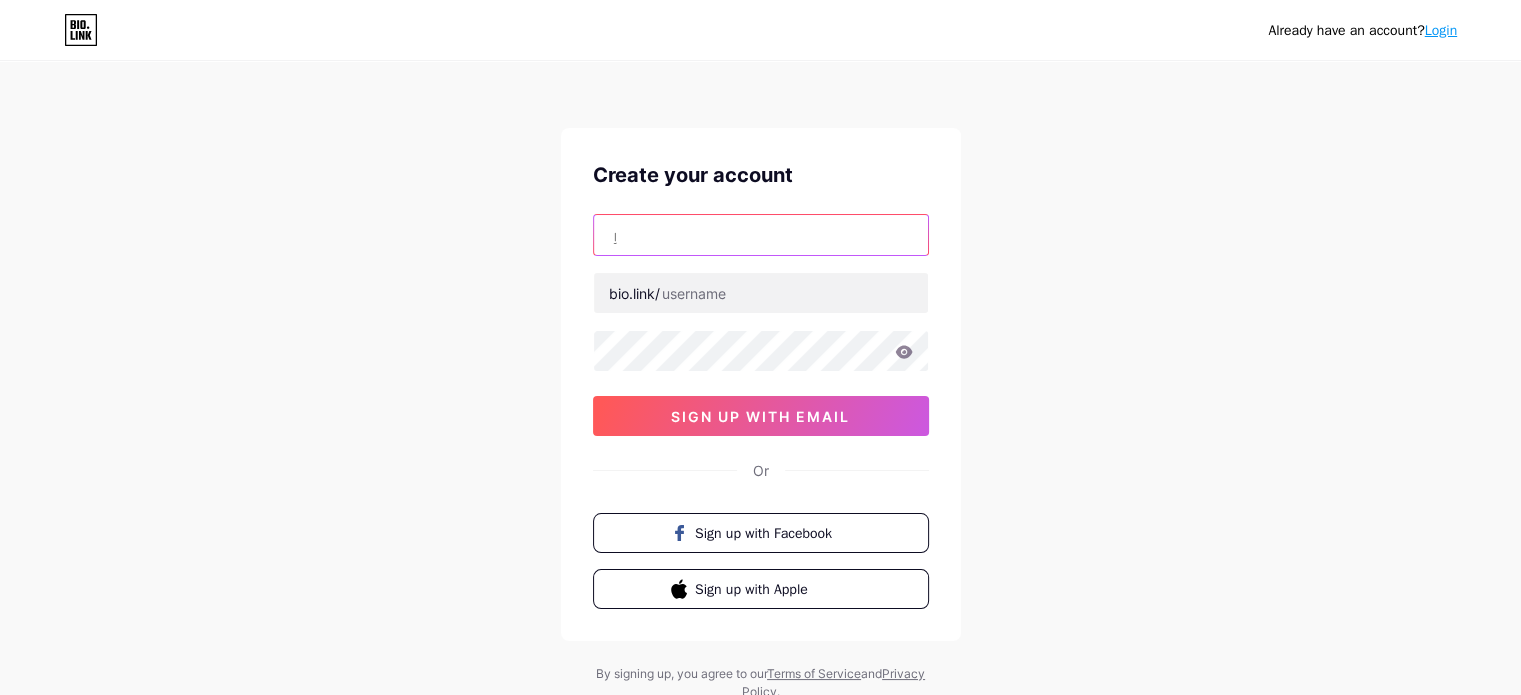 type on "ِ" 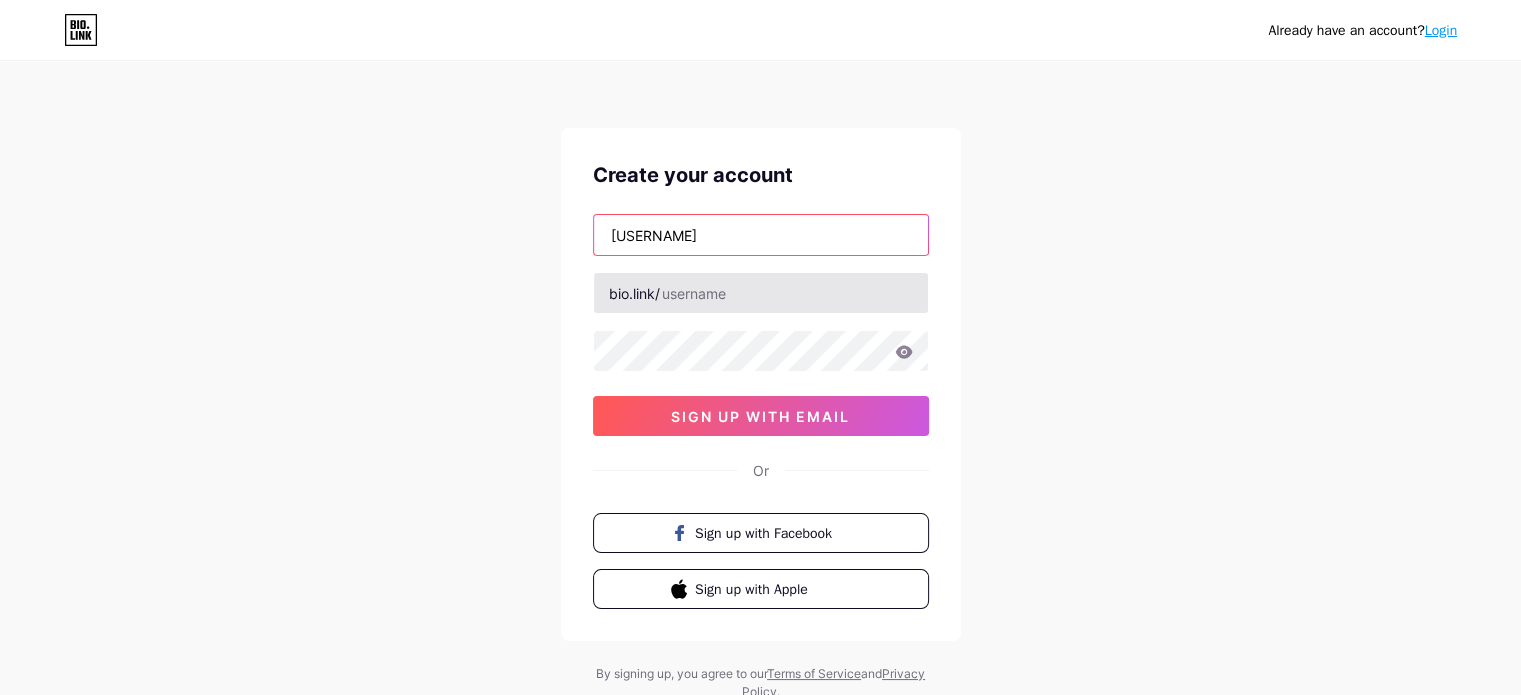 type on "[USERNAME]" 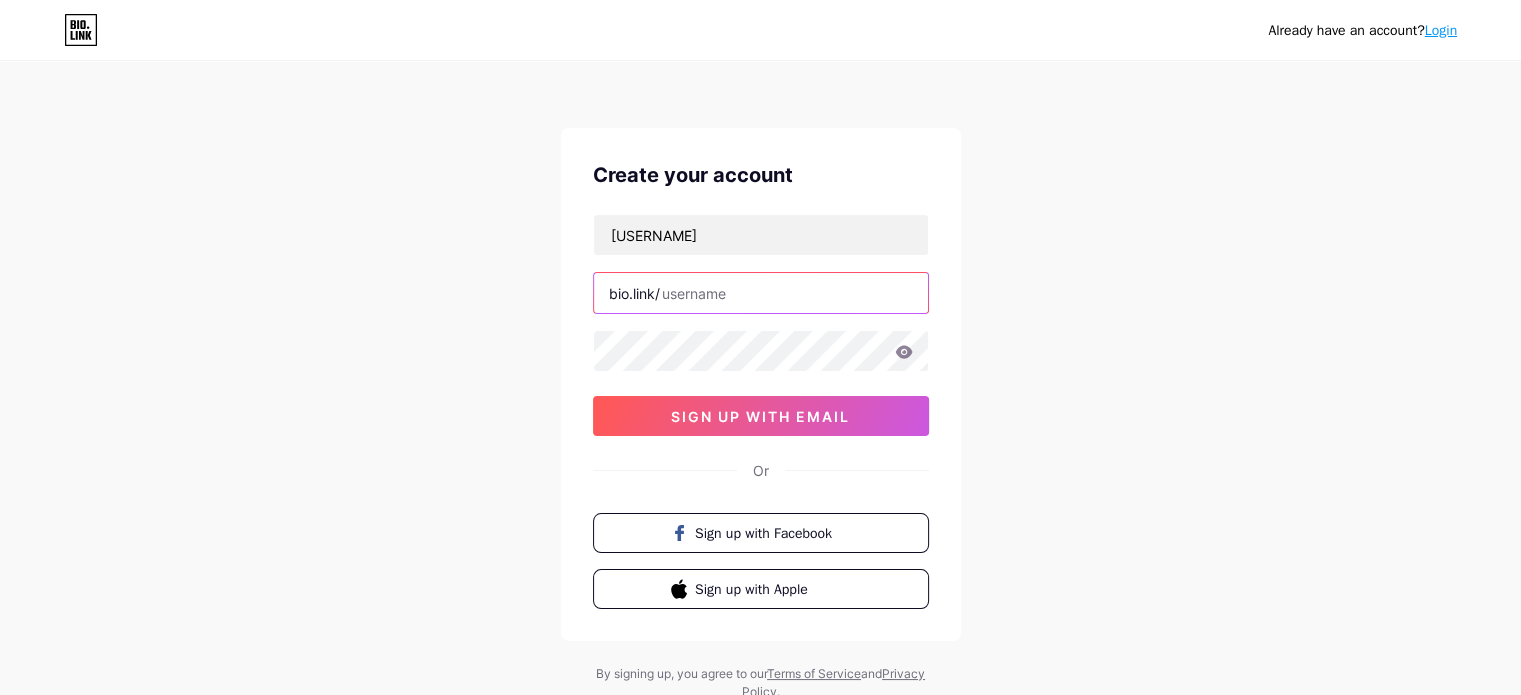 click at bounding box center [761, 293] 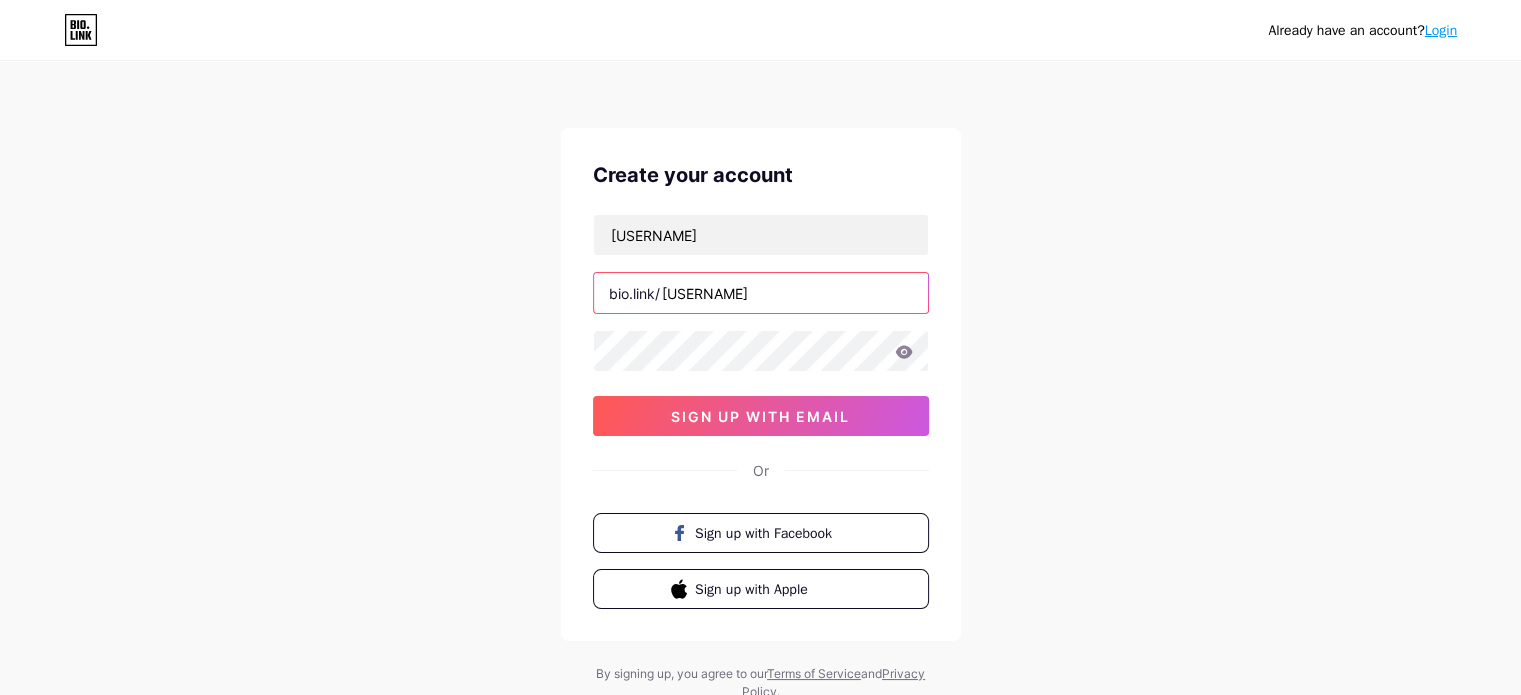 type on "[USERNAME]" 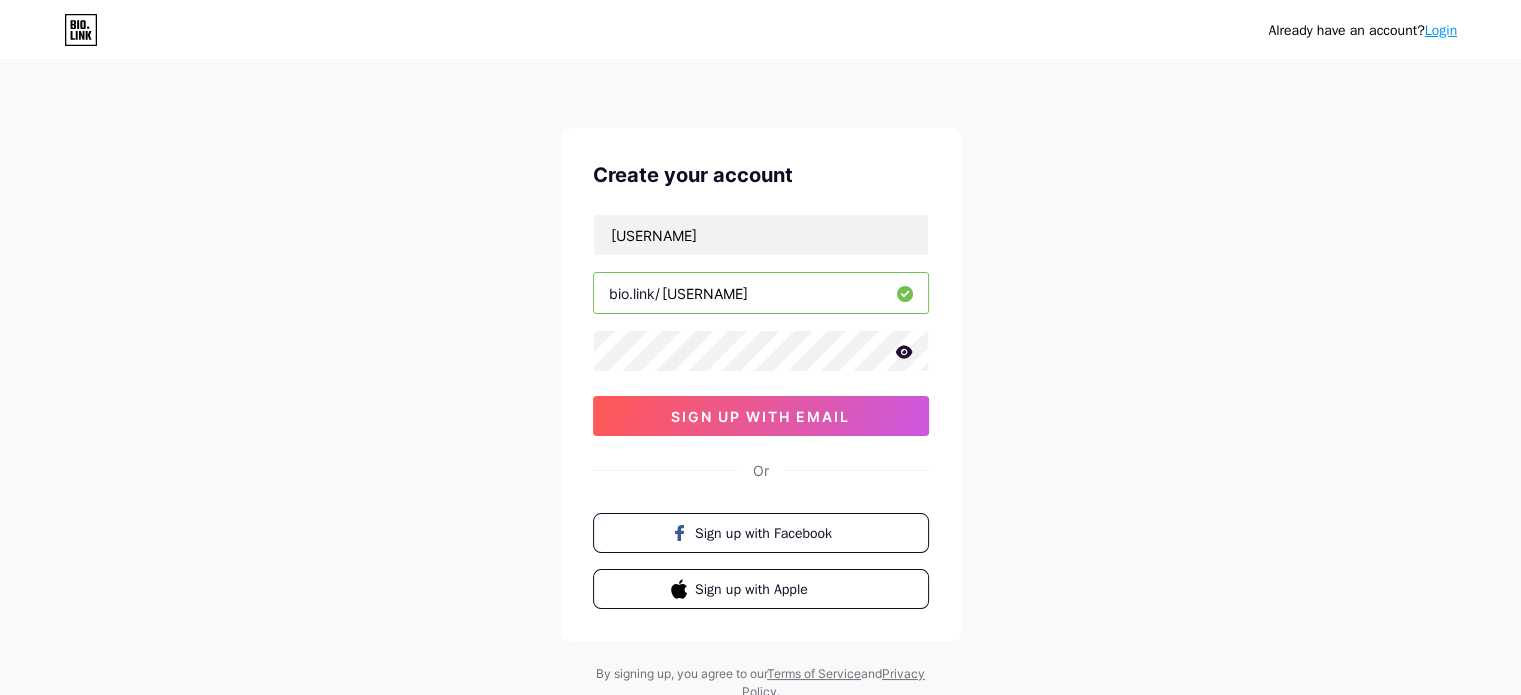 click 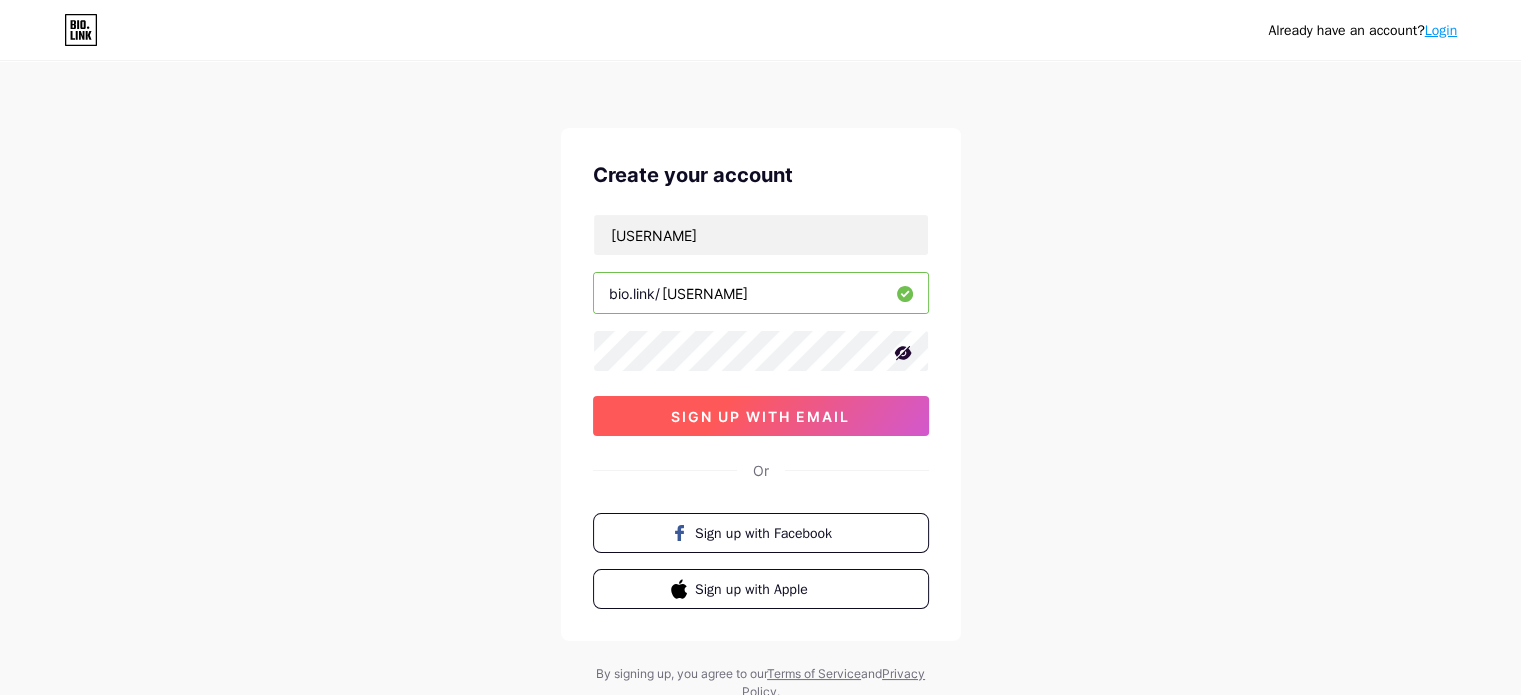 click on "sign up with email" at bounding box center [760, 416] 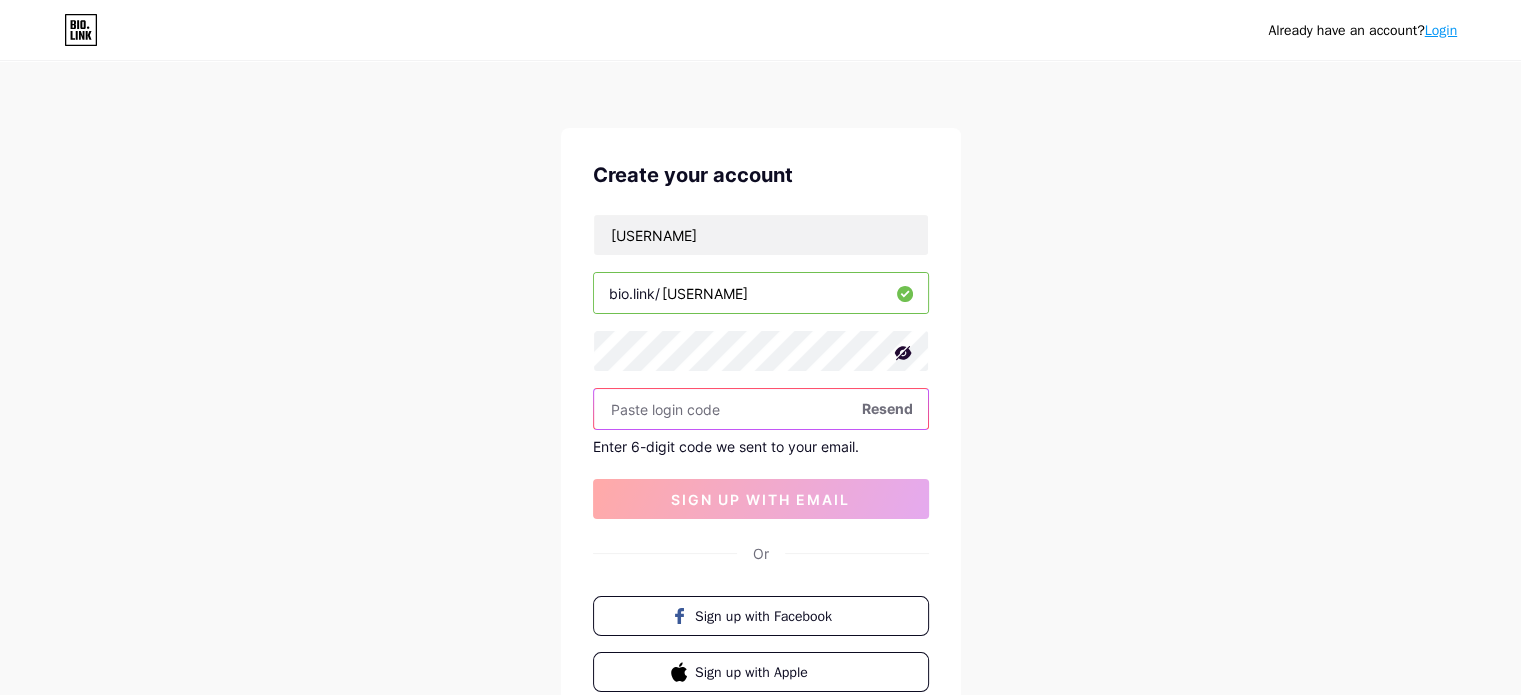 click at bounding box center (761, 409) 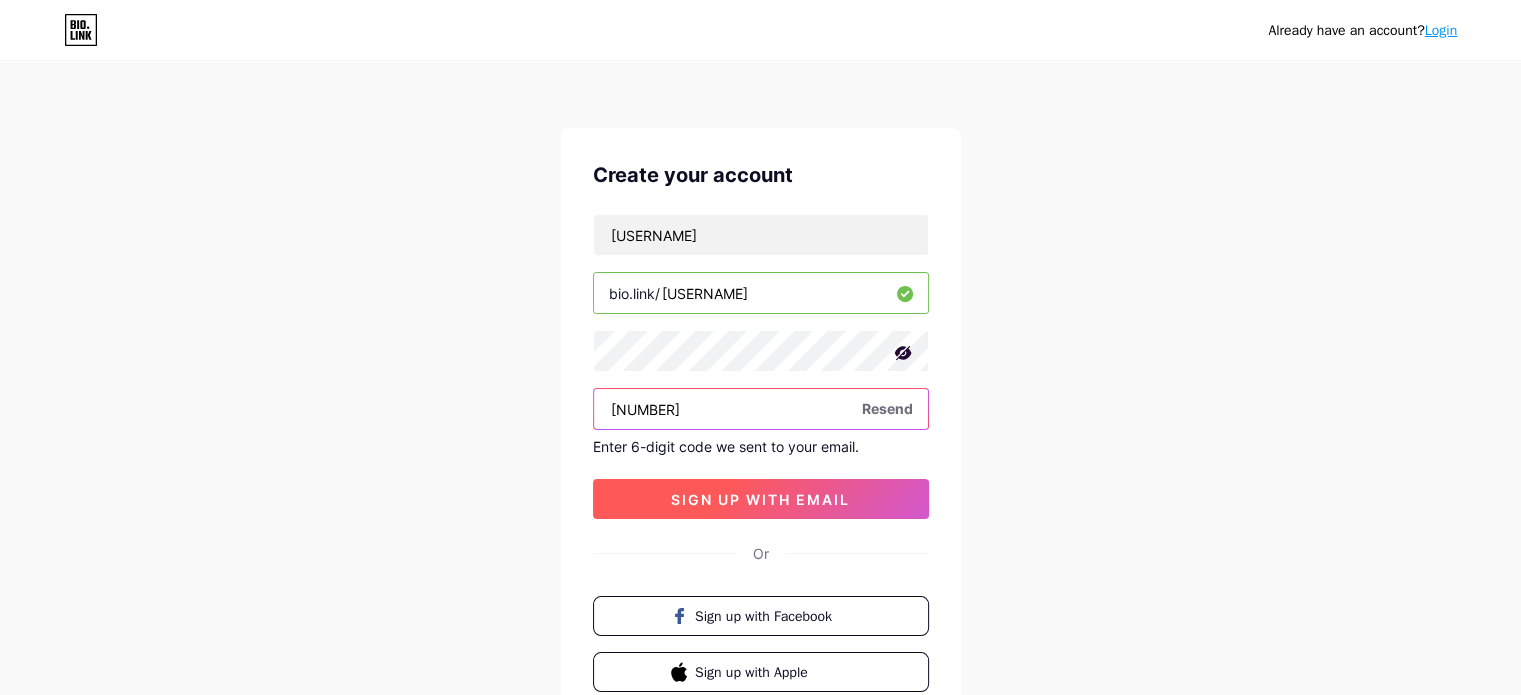 type on "[NUMBER]" 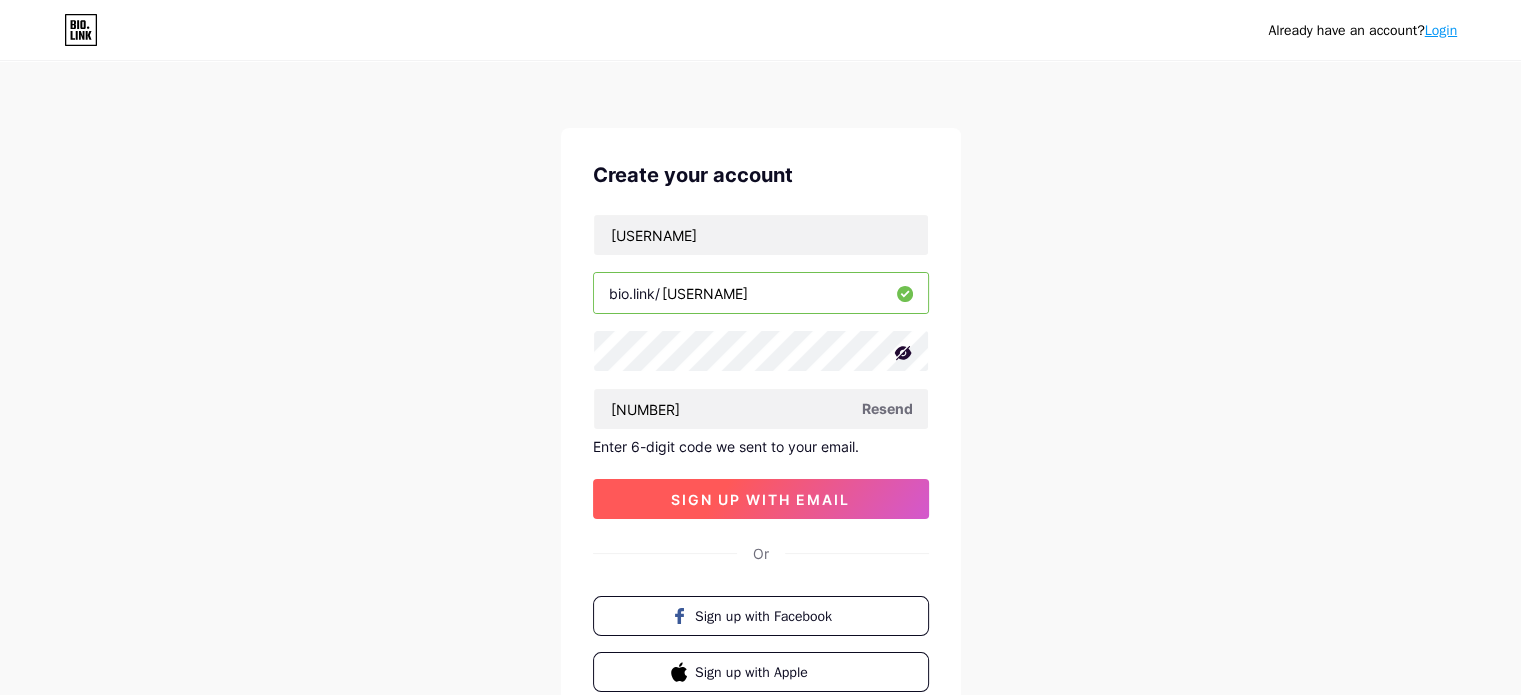 click on "sign up with email" at bounding box center [760, 499] 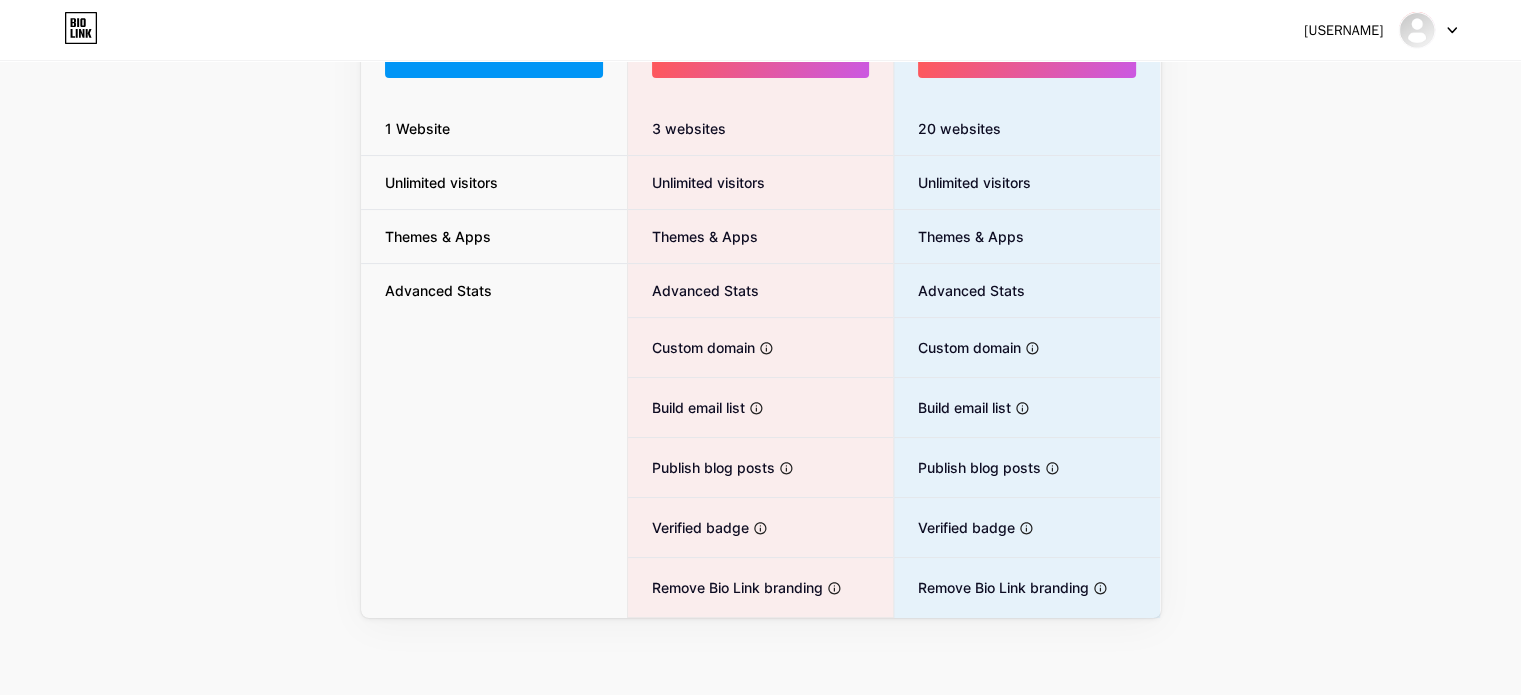scroll, scrollTop: 0, scrollLeft: 0, axis: both 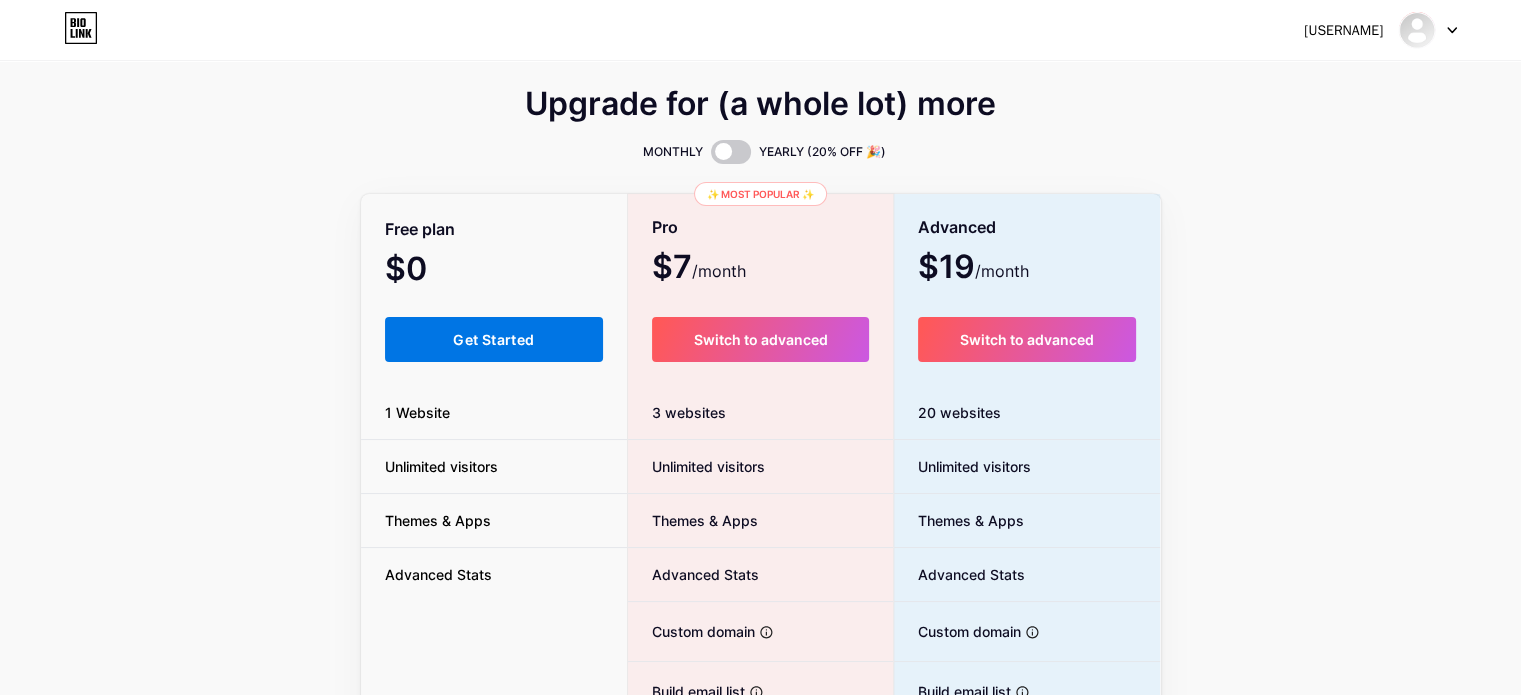 click on "Get Started" at bounding box center (493, 339) 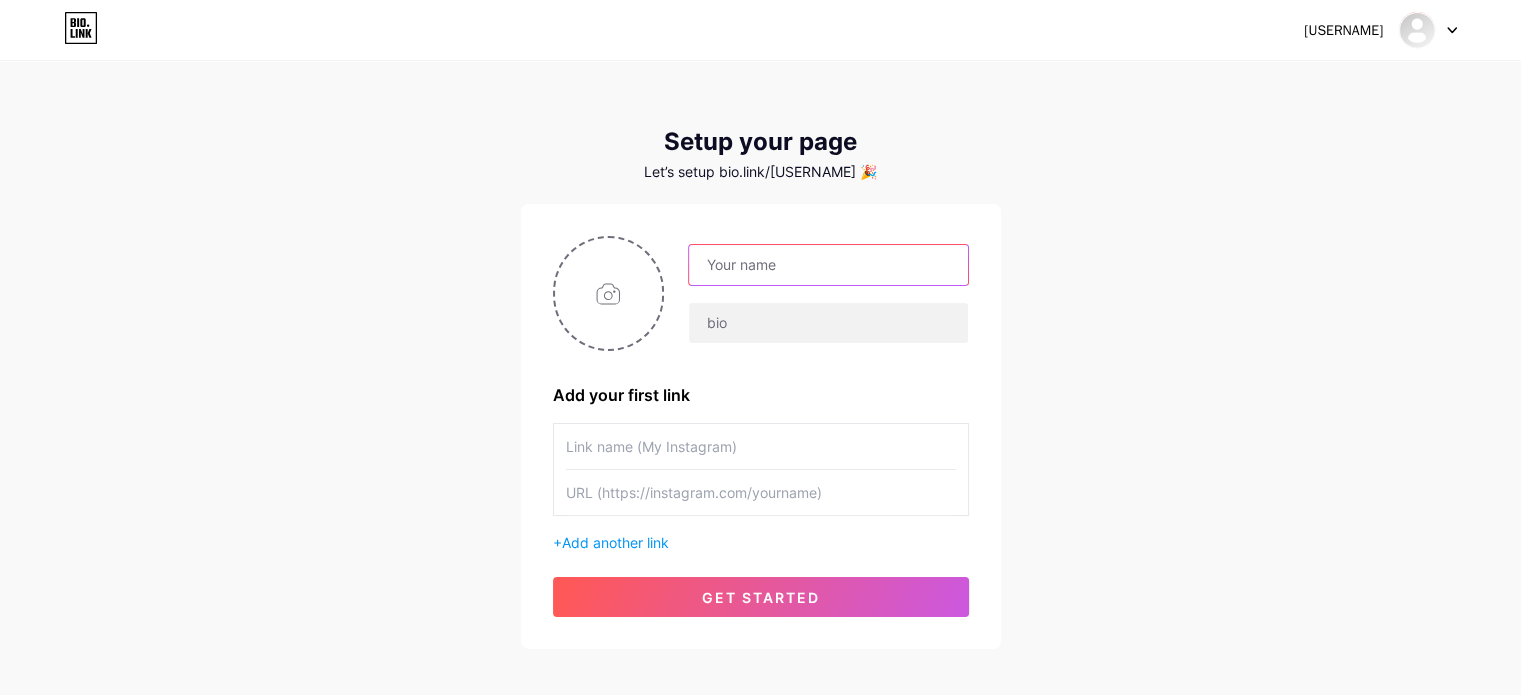 click at bounding box center [828, 265] 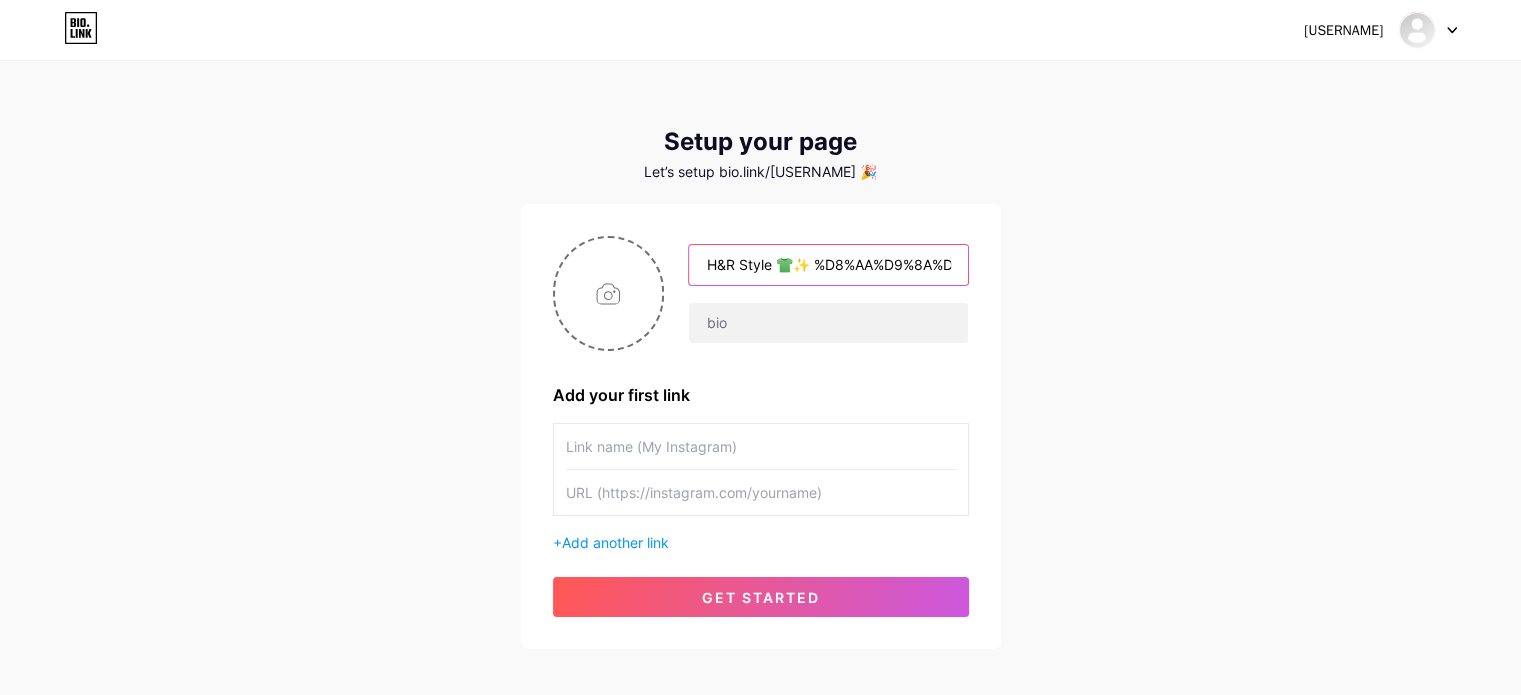 scroll, scrollTop: 0, scrollLeft: 20, axis: horizontal 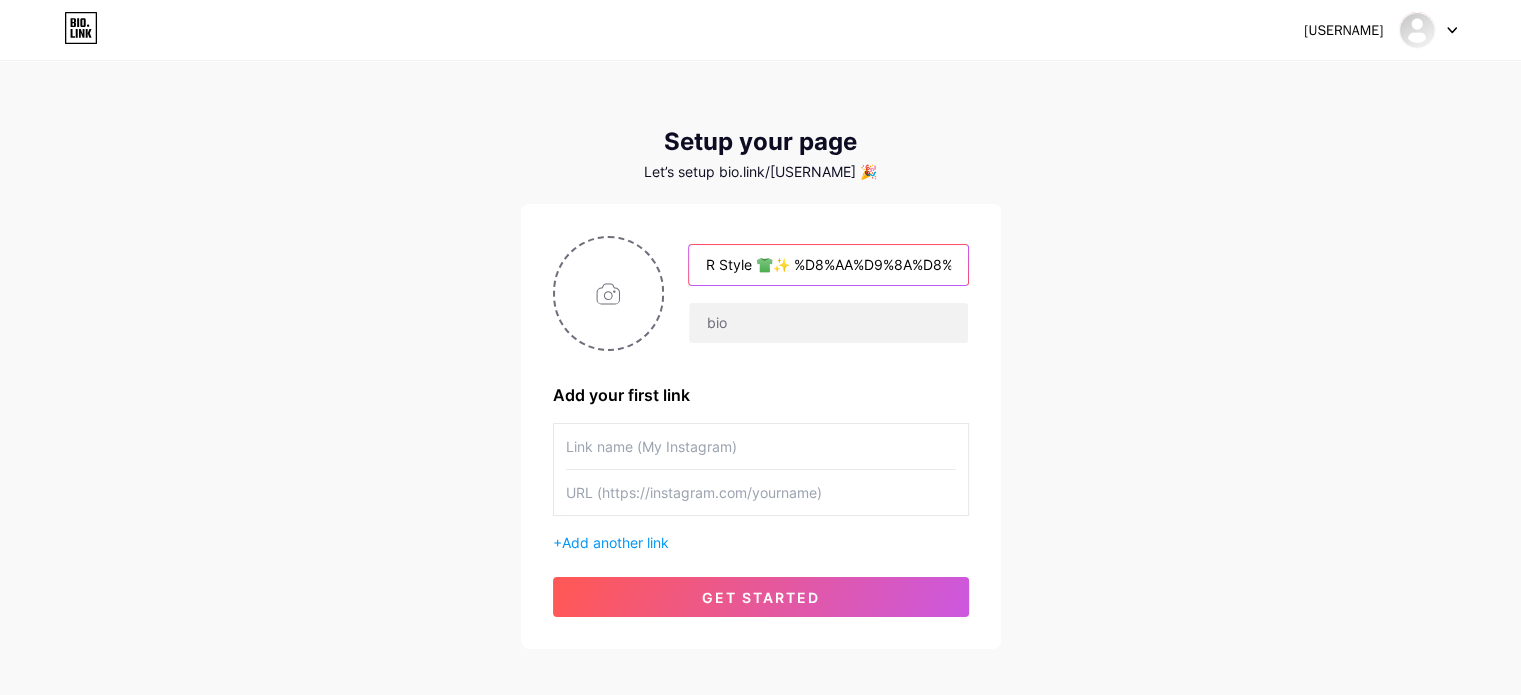 click on "H&R Style 👕✨ %D8%AA%D9%8A%D8%B4%D8%B1%D8%AA%D8%A7%D8%AA%20%D9%88%D9%83%D8%A7%D8%A8%D8%A7%D8%AA%20%D8%A8%D8%B7%D8%A8%D8%A7%D8%B9%D8%A9%20%D9%85%D8%AE%D8%B5%D8%B5%D8%A9" at bounding box center [828, 265] 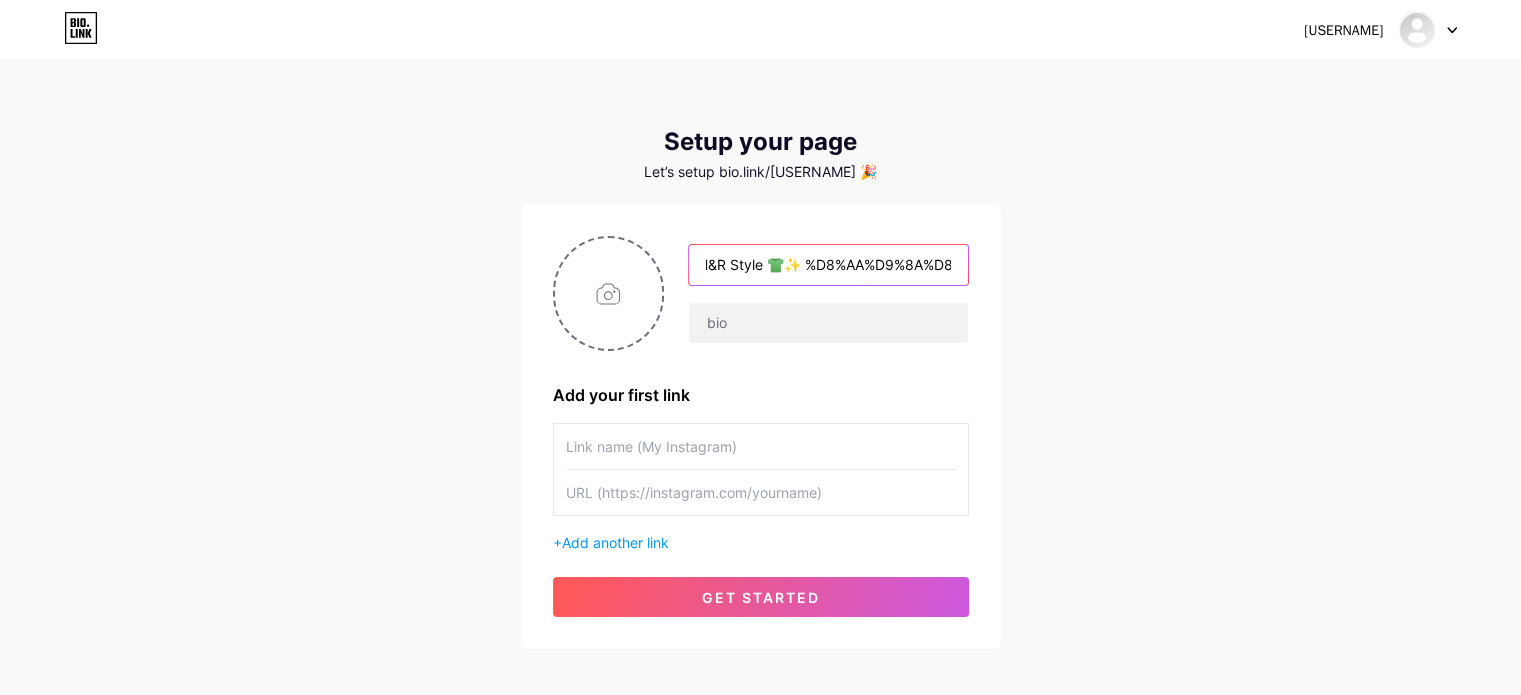 scroll, scrollTop: 0, scrollLeft: 0, axis: both 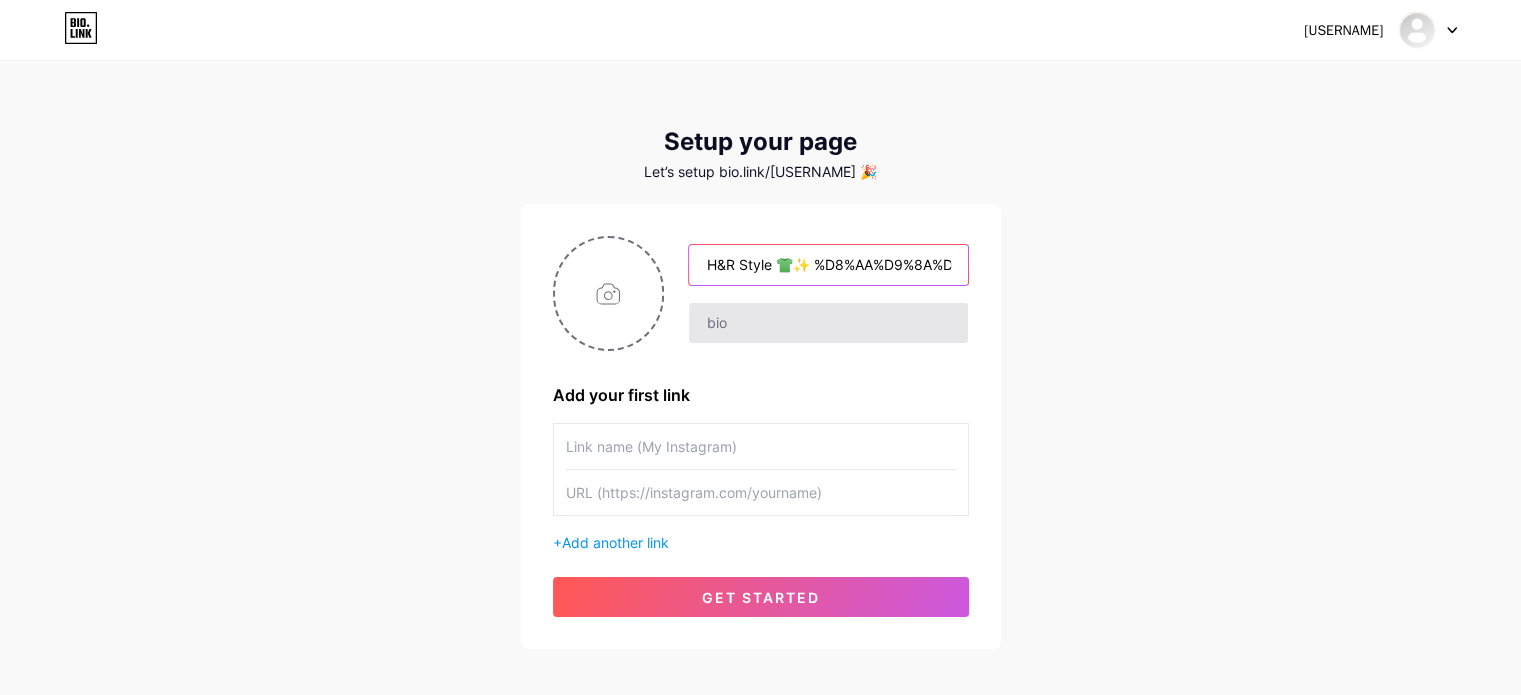 type on "H&R Style 👕✨ %D8%AA%D9%8A%D8%B4%D8%B1%D8%AA%D8%A7%D8%AA%20%D9%88%D9%83%D8%A7%D8%A8%D8%A7%D8%AA%20%D8%A8%D8%B7%D8%A8%D8%A7%D8%B9%D8%A9%20%D9%85%D8%AE%D8%B5%D8%B5%D8%A9" 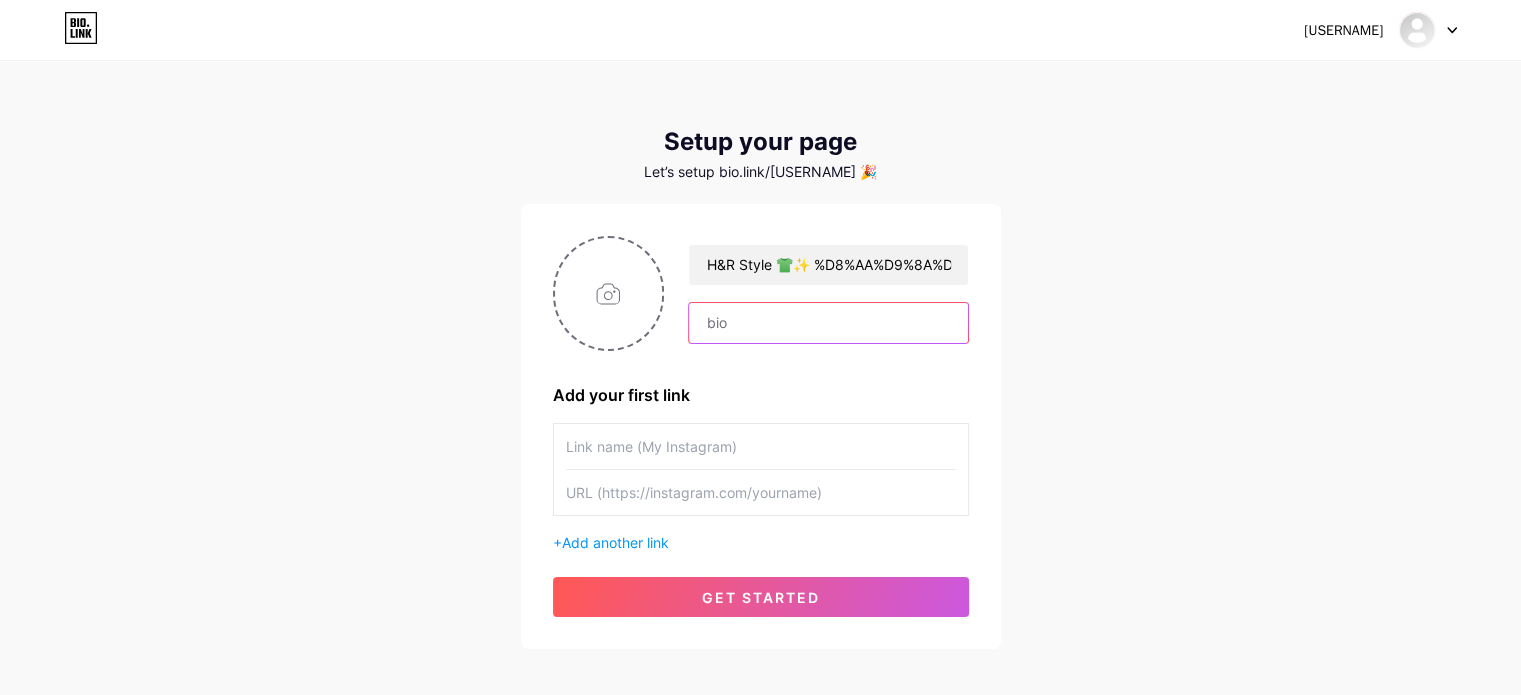 click at bounding box center (828, 323) 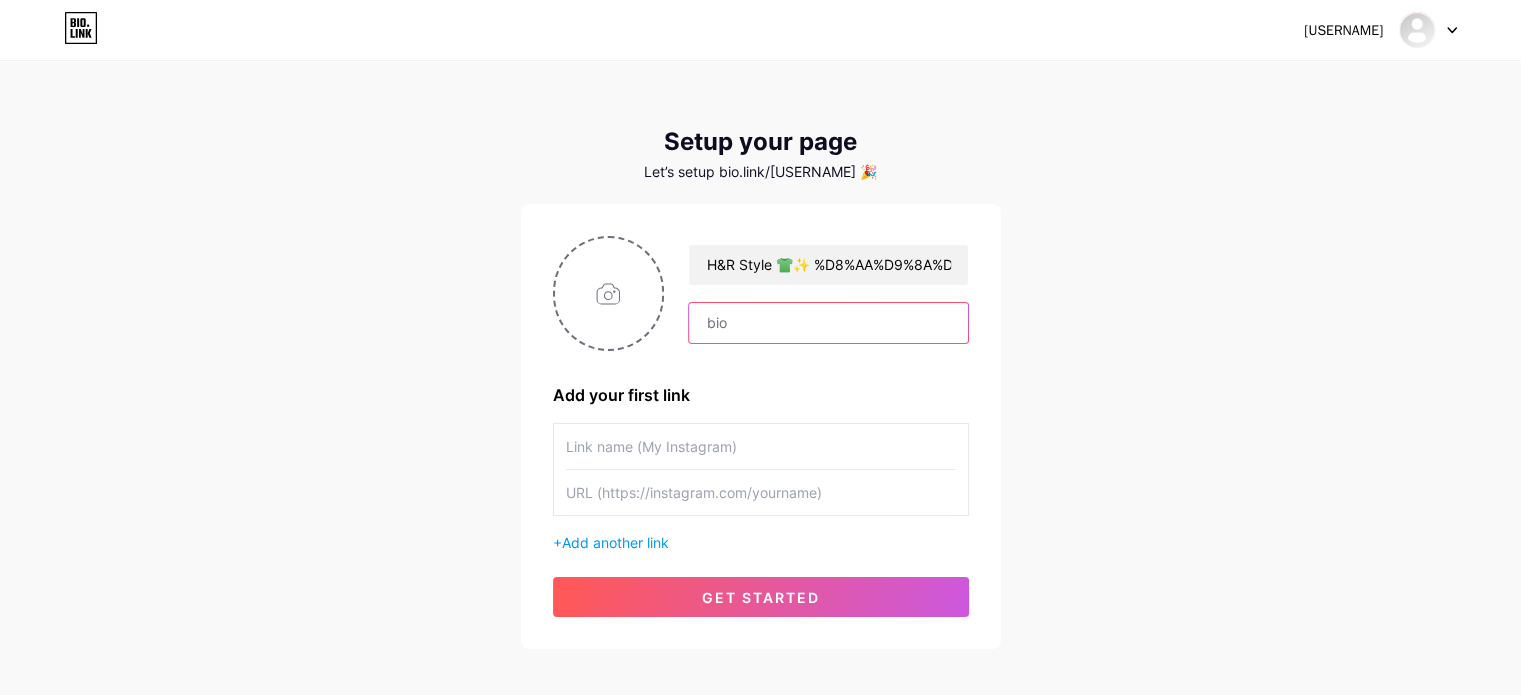 drag, startPoint x: 778, startPoint y: 323, endPoint x: 688, endPoint y: 323, distance: 90 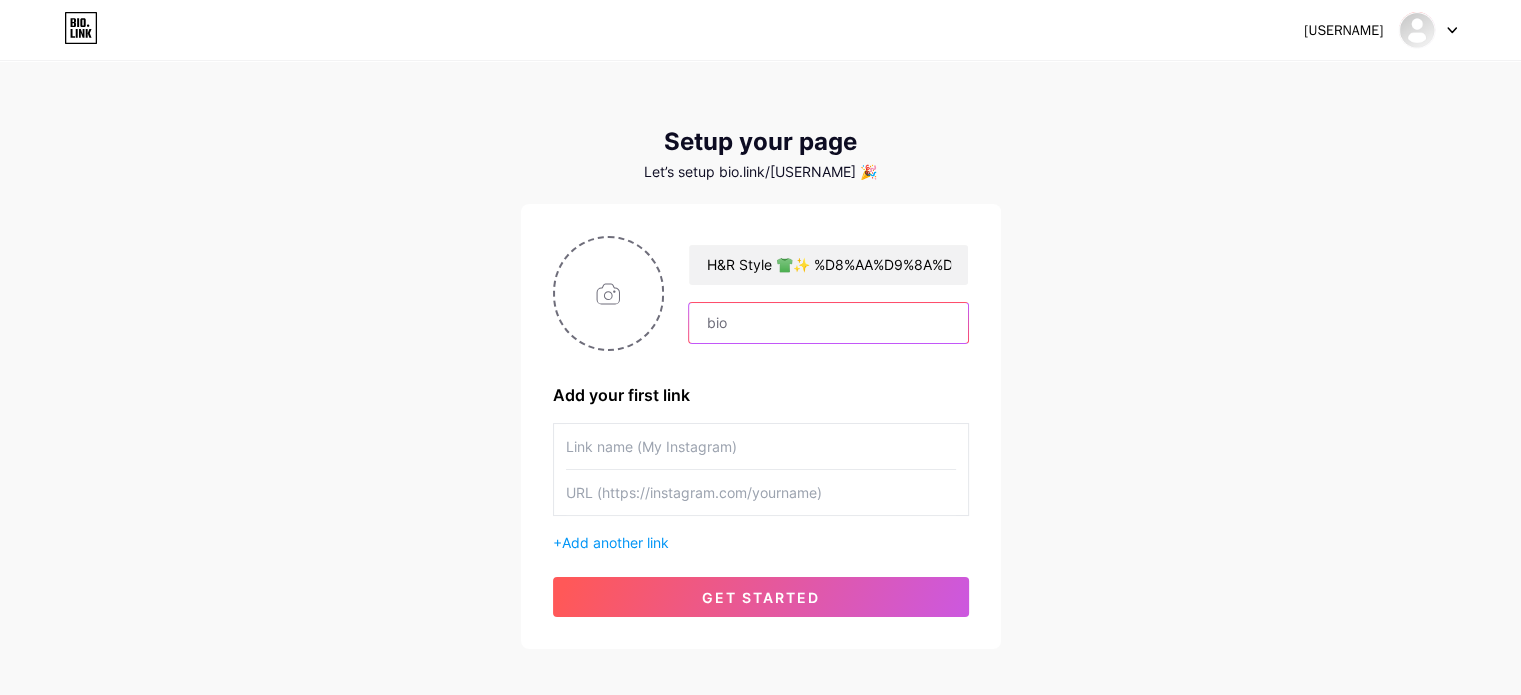 click at bounding box center [828, 323] 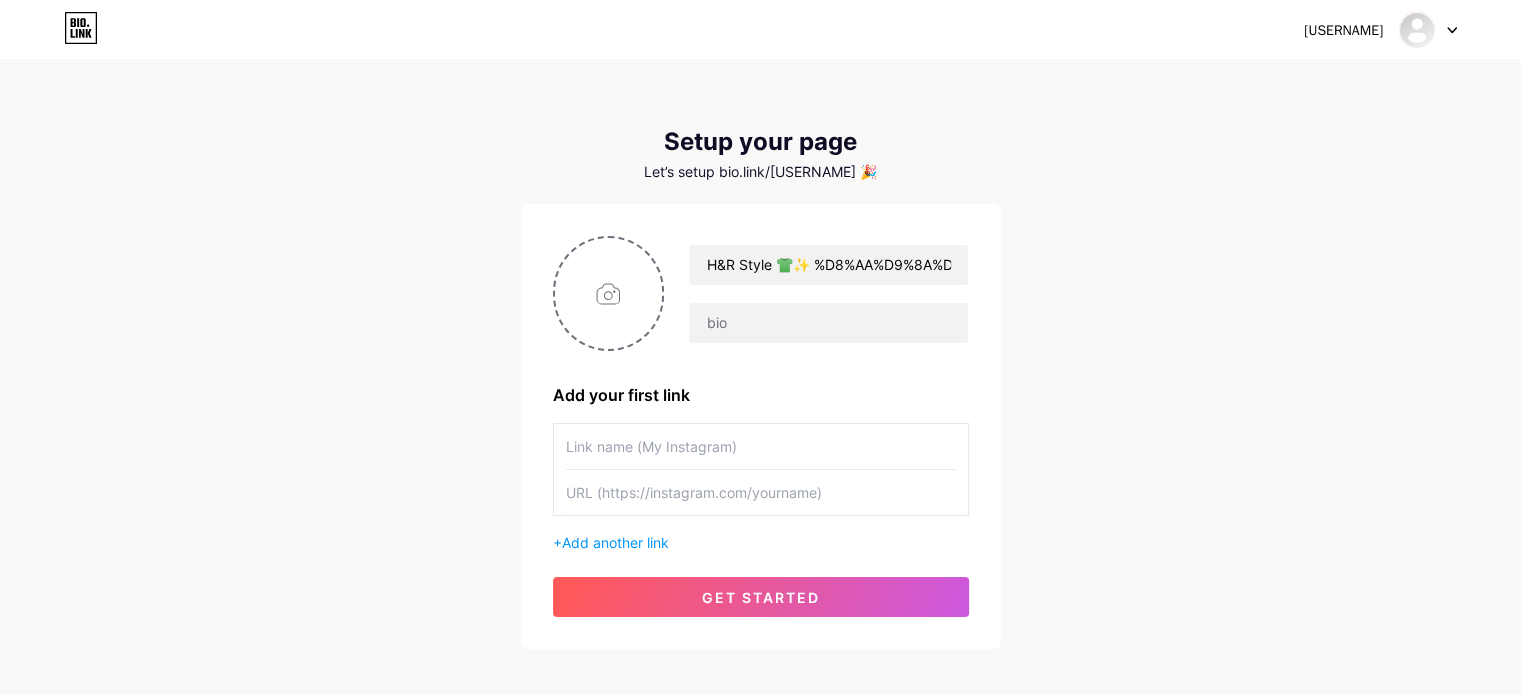 click at bounding box center [761, 446] 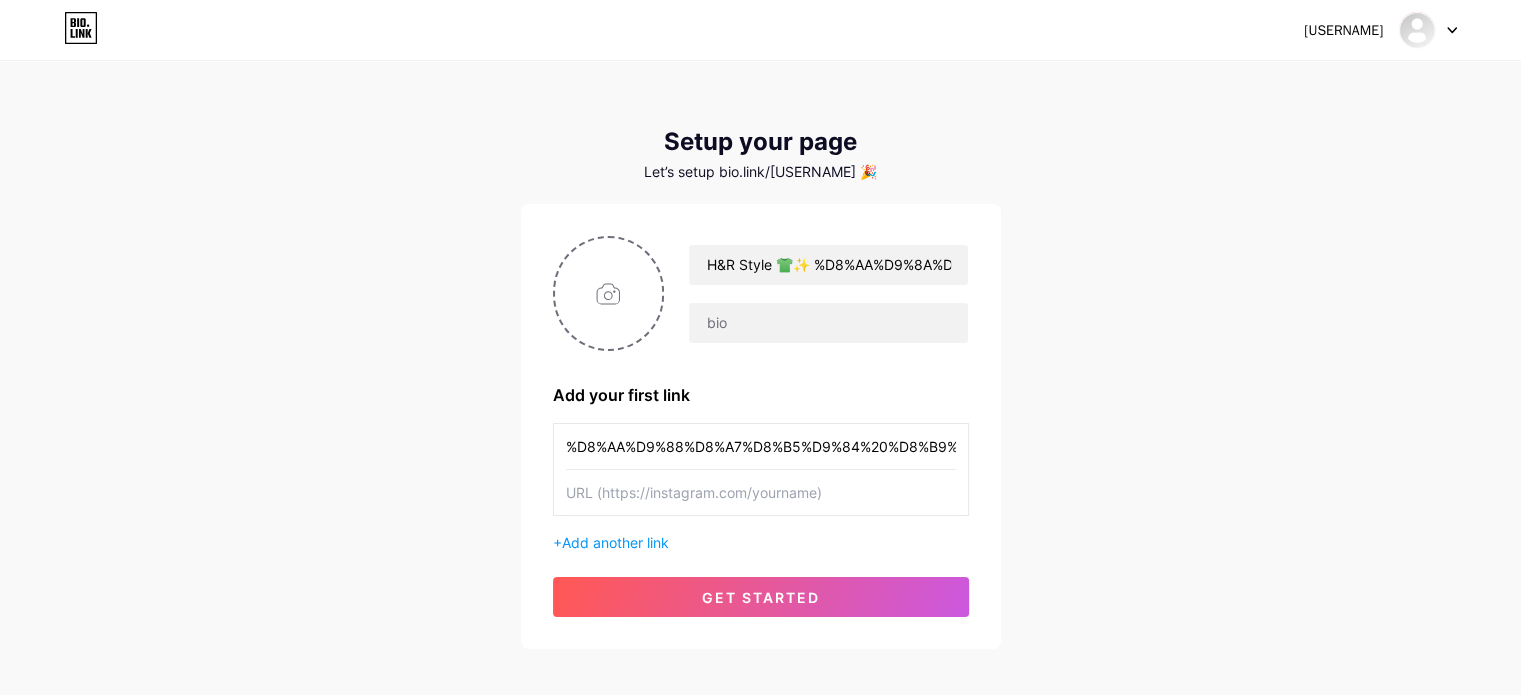 type on "%D8%AA%D9%88%D8%A7%D8%B5%D9%84%20%D8%B9%D9%84%D9%89%20%D9%88%D8%A7%D8%AA%D8%B3%D8%A7%D8%A8%20%E2%80%93%20[FIRST]" 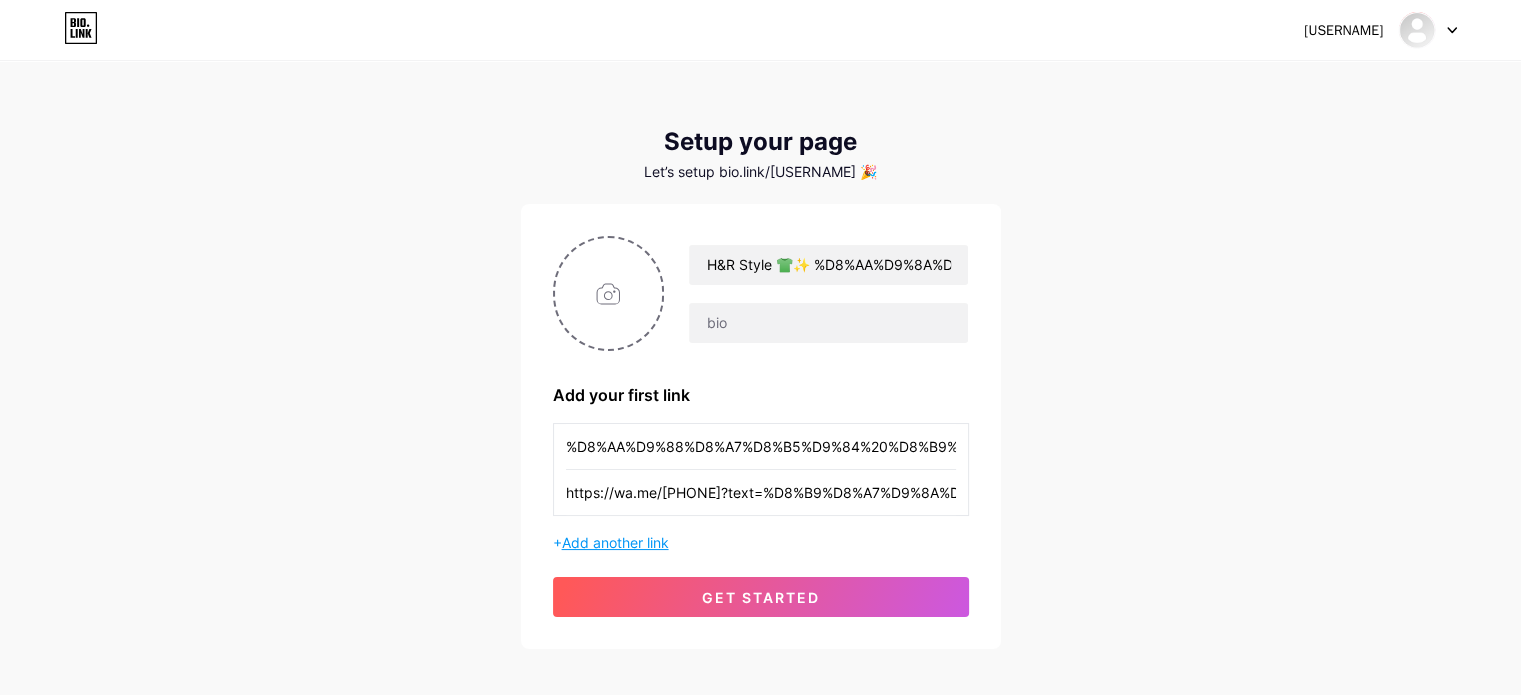 type on "https://wa.me/[PHONE]?text=%D8%B9%D8%A7%D9%8A%D8%B2_%D8%A3%D8%B7%D9%84%D8%A8_%D8%AA%D9%8A%D8%B4%D8%B1%D8%AA" 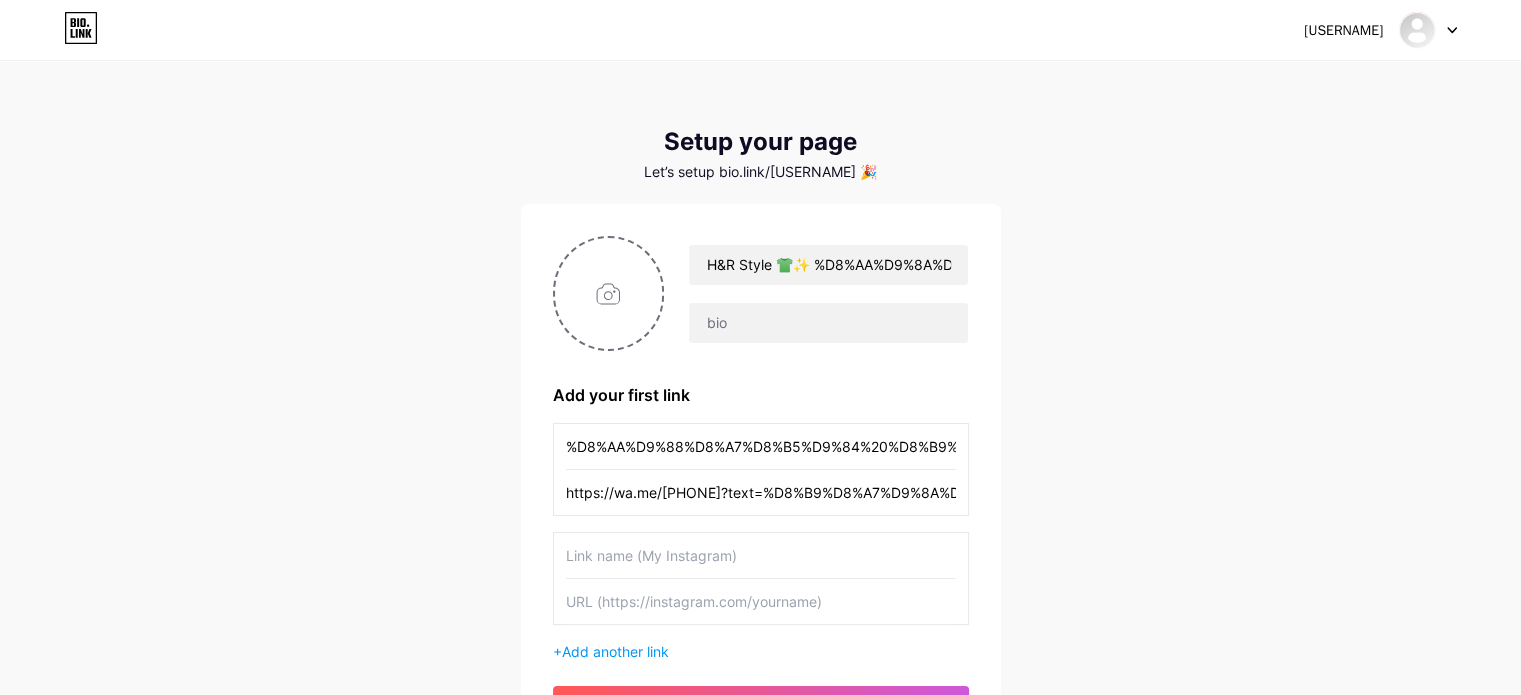 click at bounding box center [761, 555] 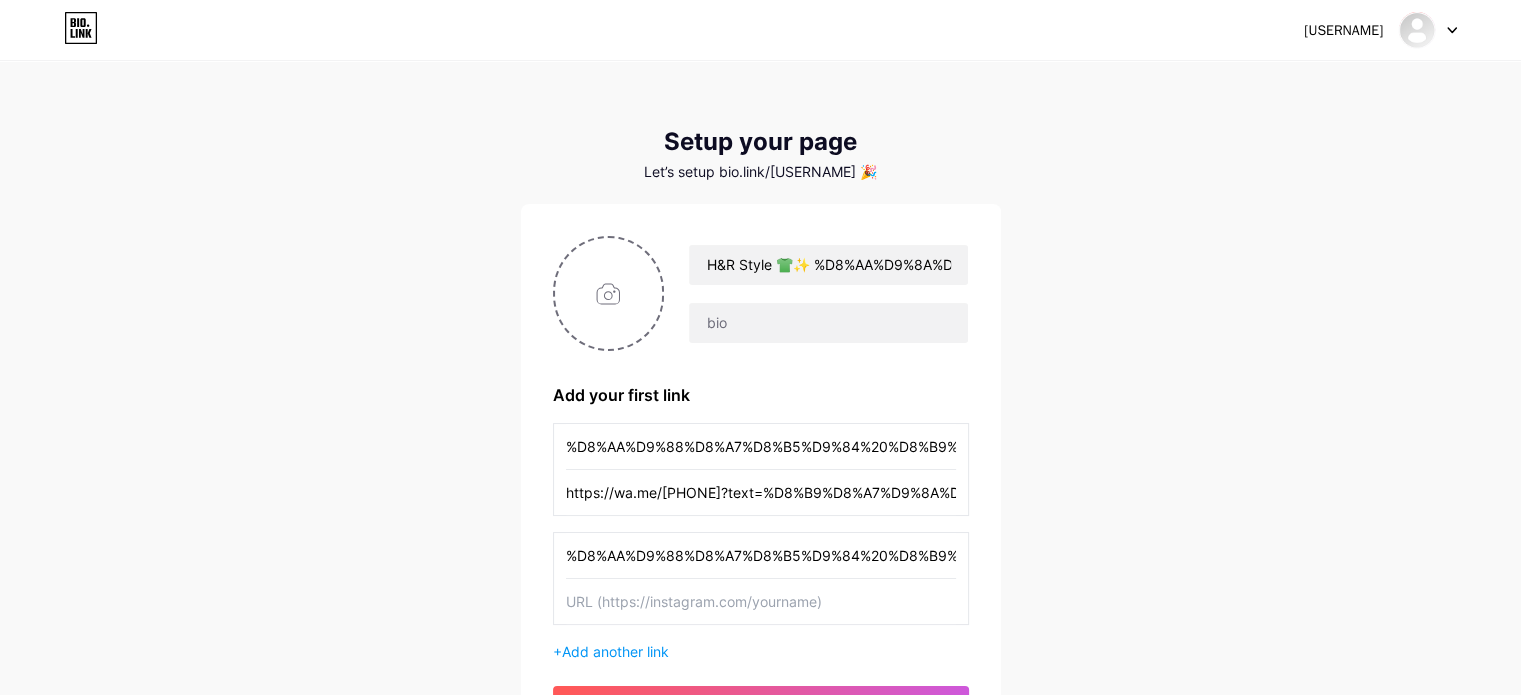 type on "%D8%AA%D9%88%D8%A7%D8%B5%D9%84%20%D8%B9%D9%84%D9%89%20%D9%88%D8%A7%D8%AA%D8%B3%D8%A7%D8%A8%20%E2%80%93%20[LAST]" 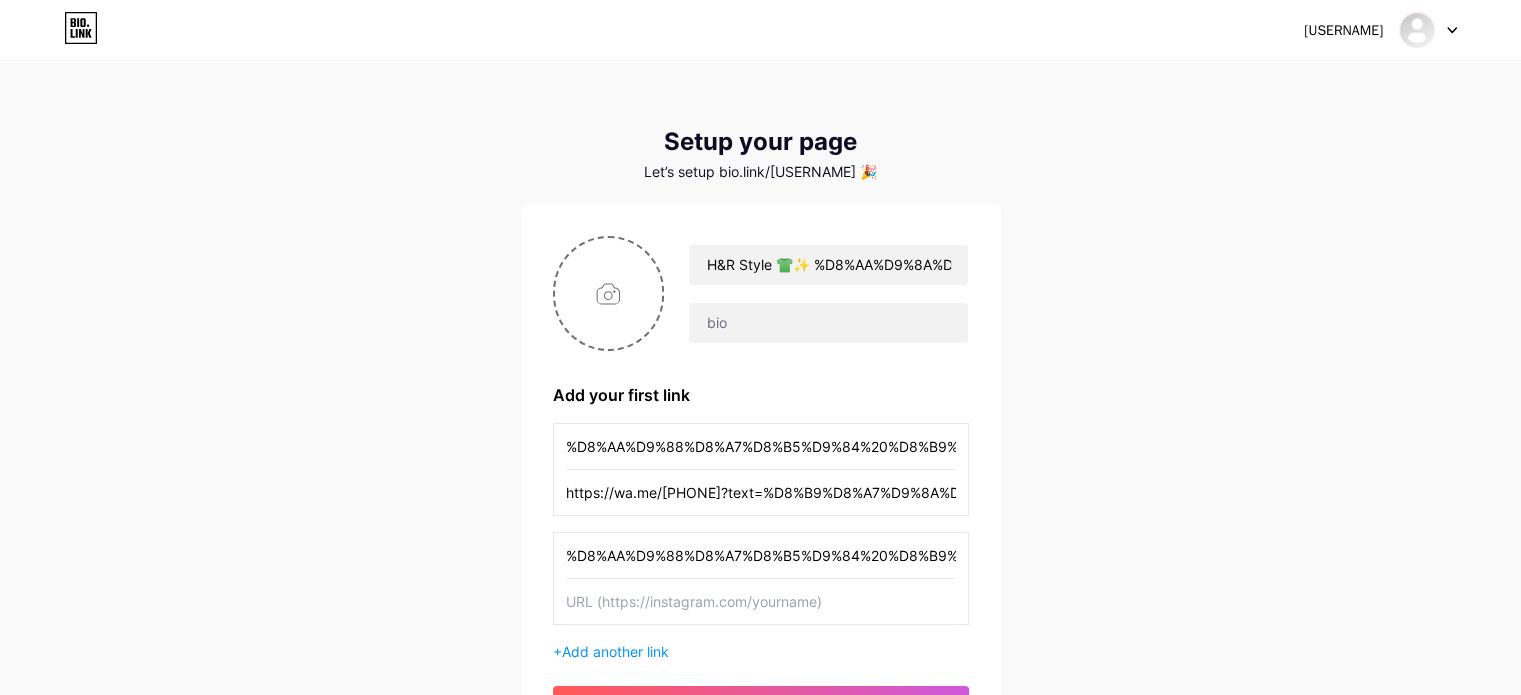 click at bounding box center (761, 601) 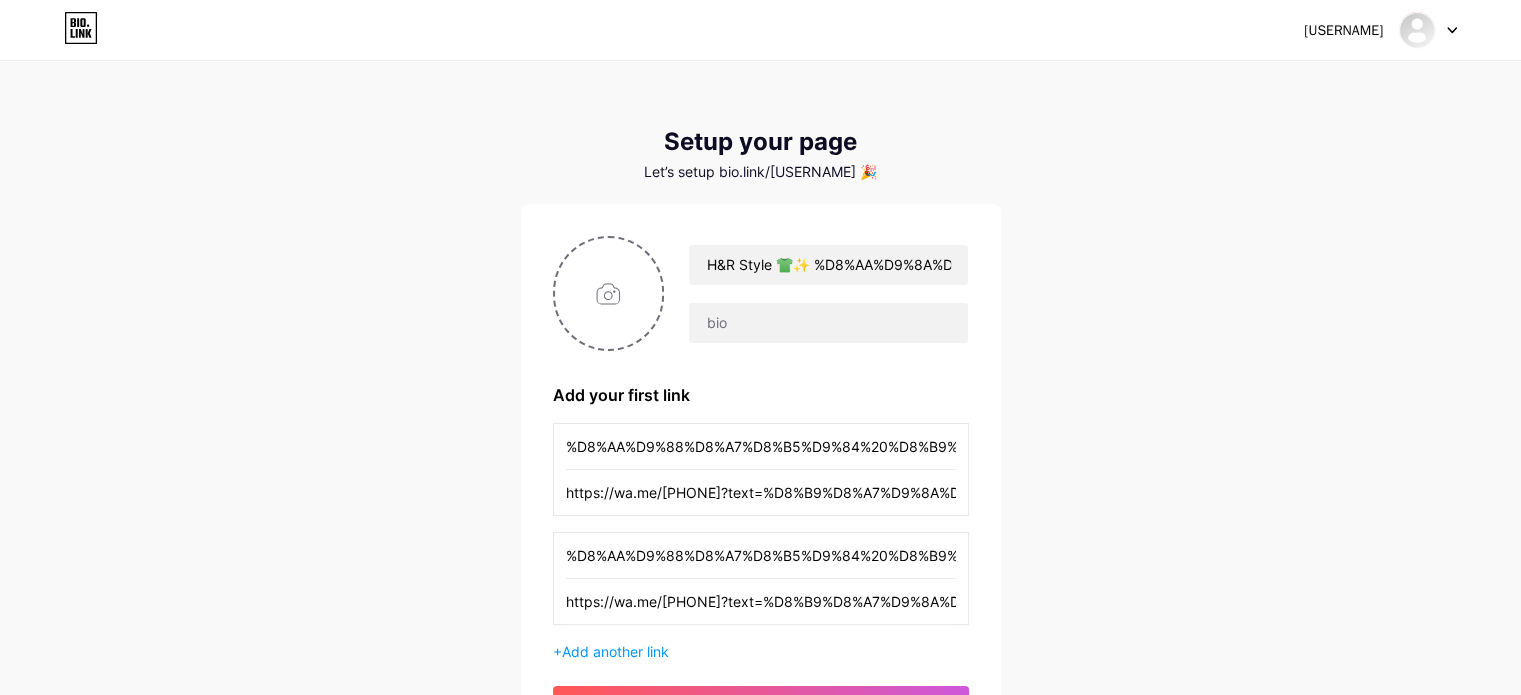 type on "https://wa.me/[PHONE]?text=%D8%B9%D8%A7%D9%8A%D8%B2_%D8%A7%D8%B7%D9%84%D8%A8_%D8%AA%D9%8A%D8%B4%D8%B1%D8%AA" 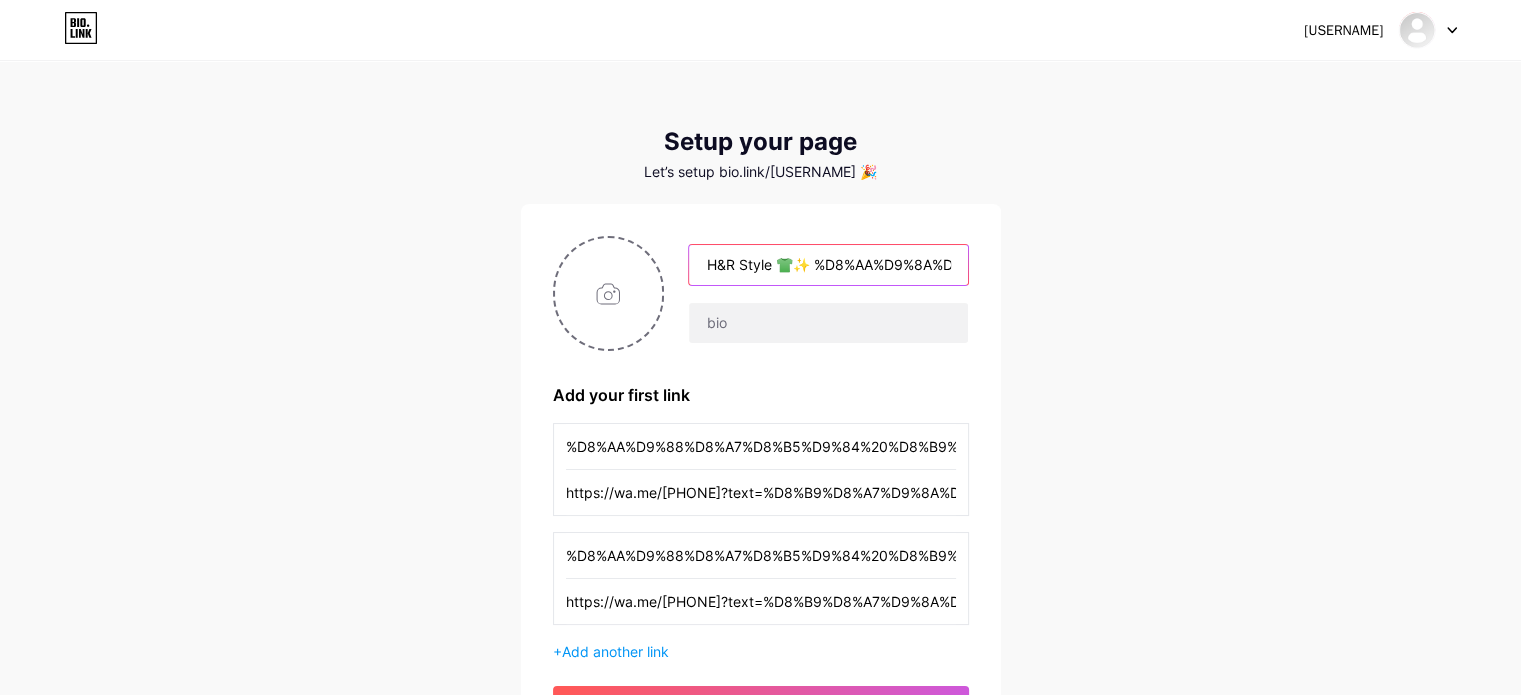 click on "H&R Style 👕✨ %D8%AA%D9%8A%D8%B4%D8%B1%D8%AA%D8%A7%D8%AA%20%D9%88%D9%83%D8%A7%D8%A8%D8%A7%D8%AA%20%D8%A8%D8%B7%D8%A8%D8%A7%D8%B9%D8%A9%20%D9%85%D8%AE%D8%B5%D8%B5%D8%A9" at bounding box center [828, 265] 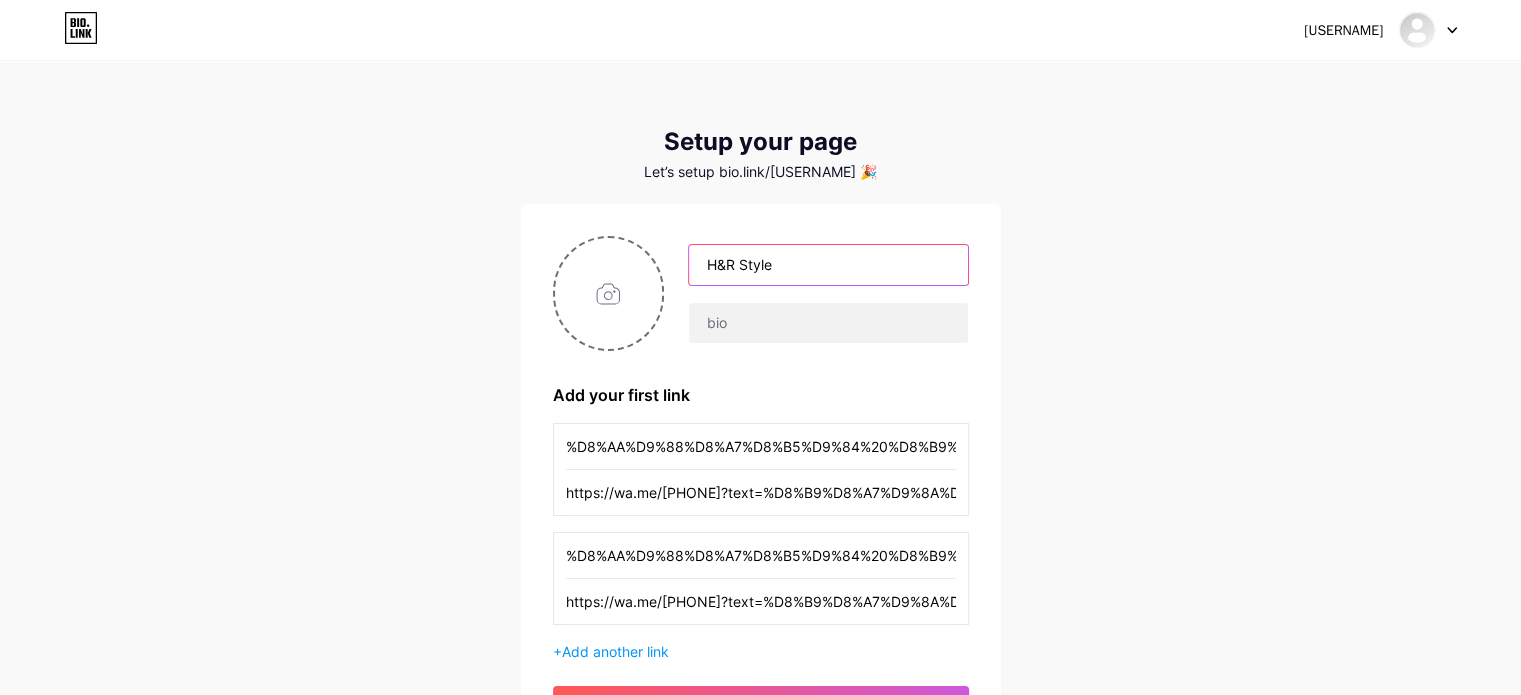 type on "H&R Style" 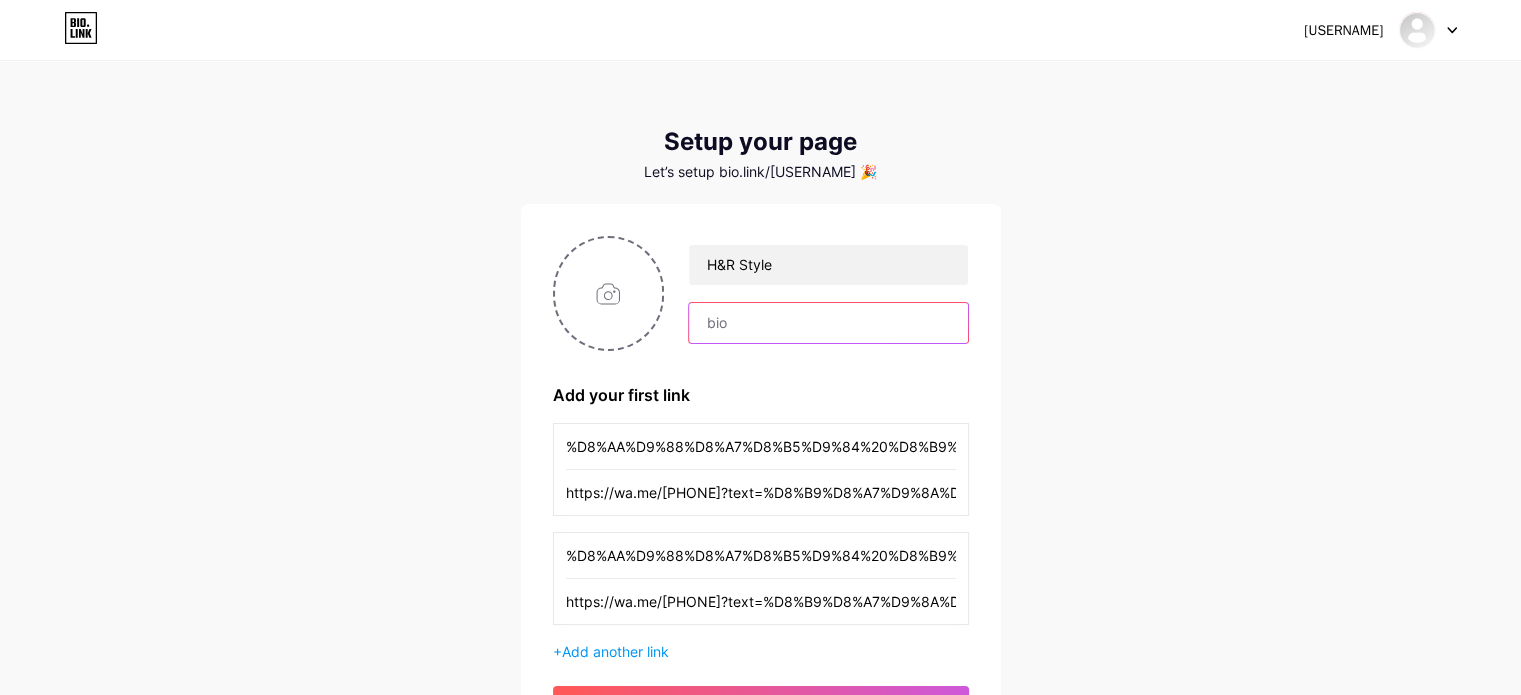 click at bounding box center [828, 323] 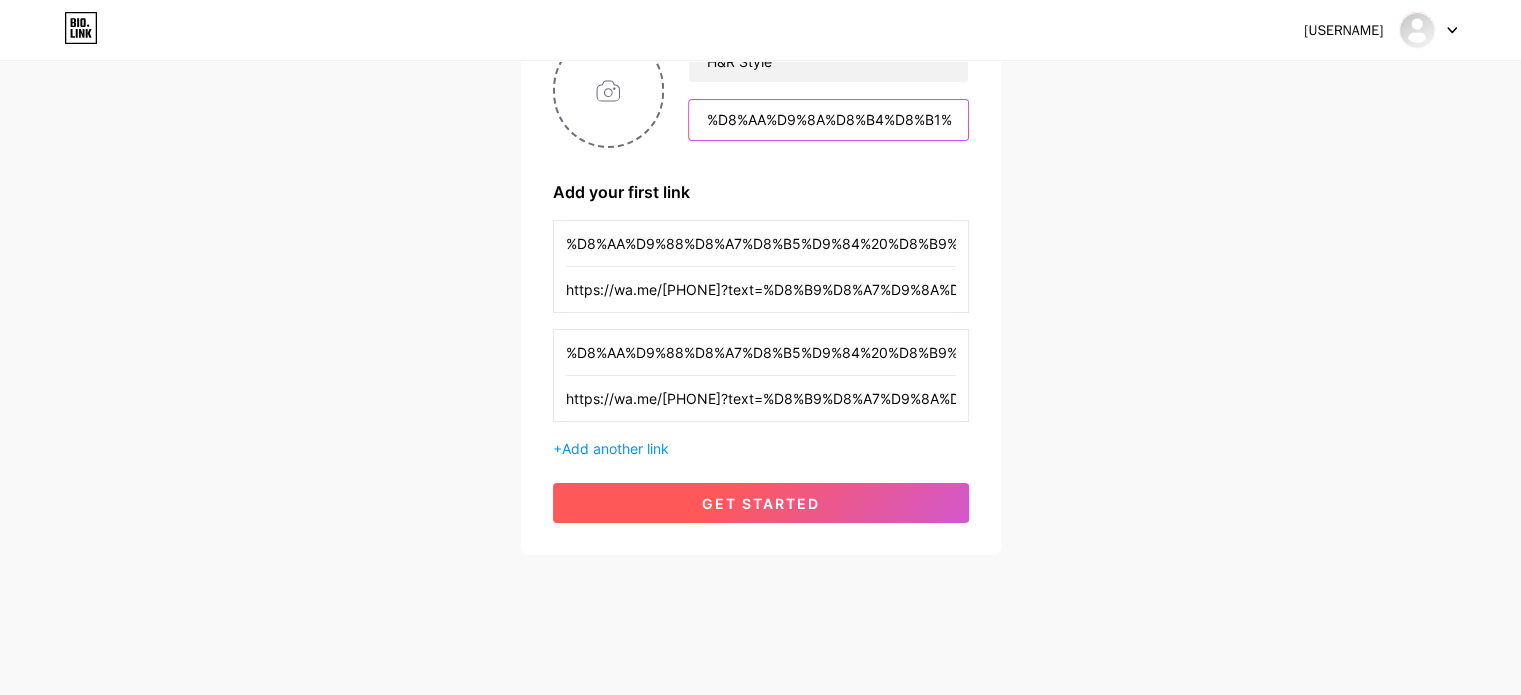 scroll, scrollTop: 205, scrollLeft: 0, axis: vertical 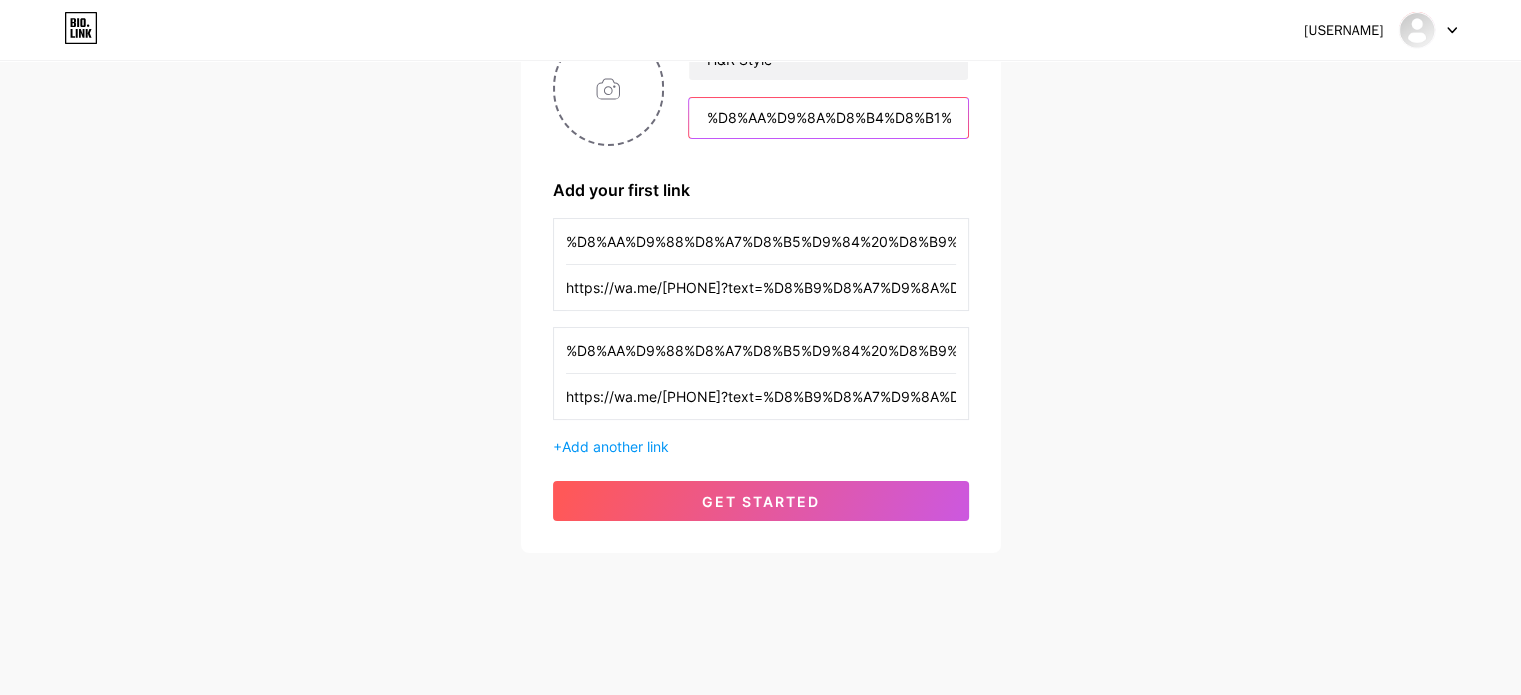 drag, startPoint x: 704, startPoint y: 117, endPoint x: 748, endPoint y: 110, distance: 44.553337 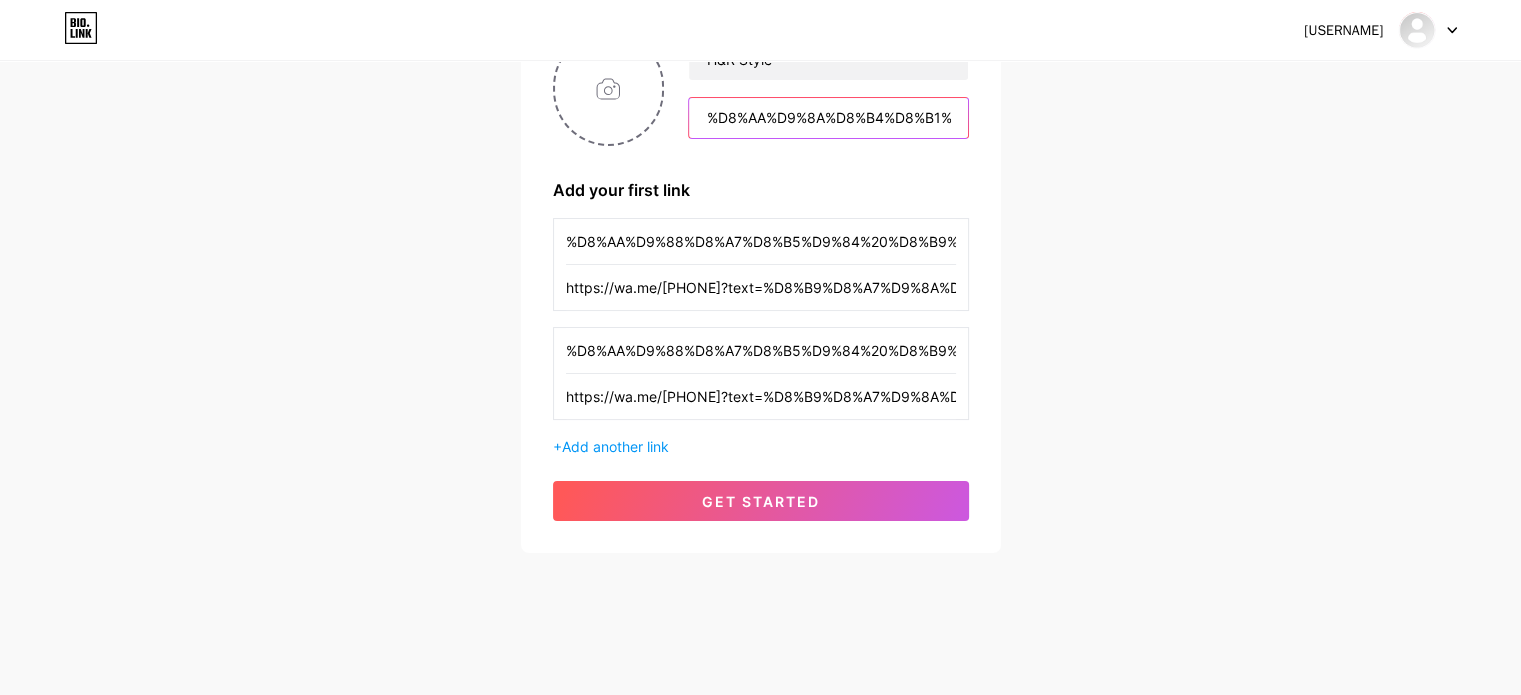 click on "%D8%AA%D9%8A%D8%B4%D8%B1%D8%AA%D8%A7%D8%AA%20%D9%88%D9%83%D8%A7%D8%A8%D8%A7%D8%AA%20%D8%A8%D8%B7%D8%A8%D8%A7%D8%B9%D8%A9%20%D9%85%D8%AE%D8%B5%D8%B5%D8%A9" at bounding box center [828, 118] 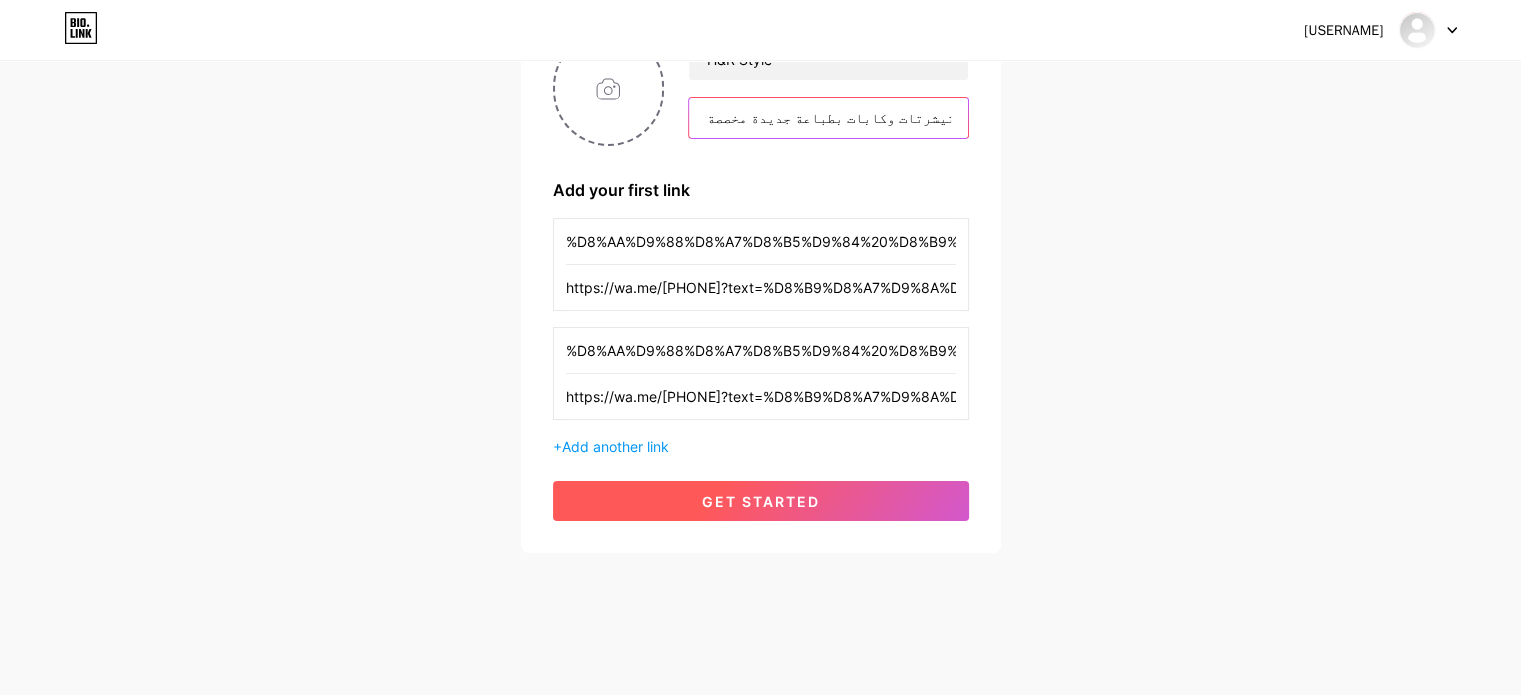 type on "تيشرتات وكابات بطباعة جديدة مخصصة" 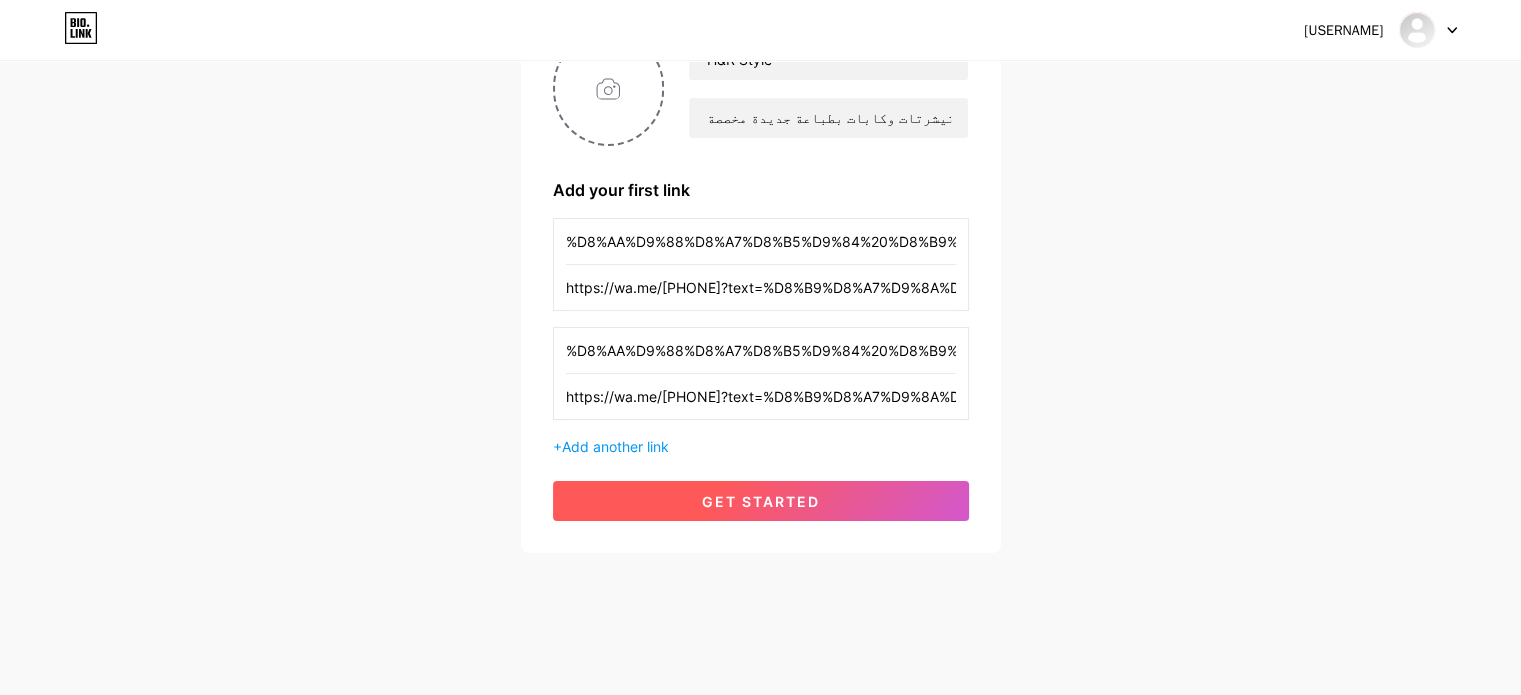 click on "get started" at bounding box center [761, 501] 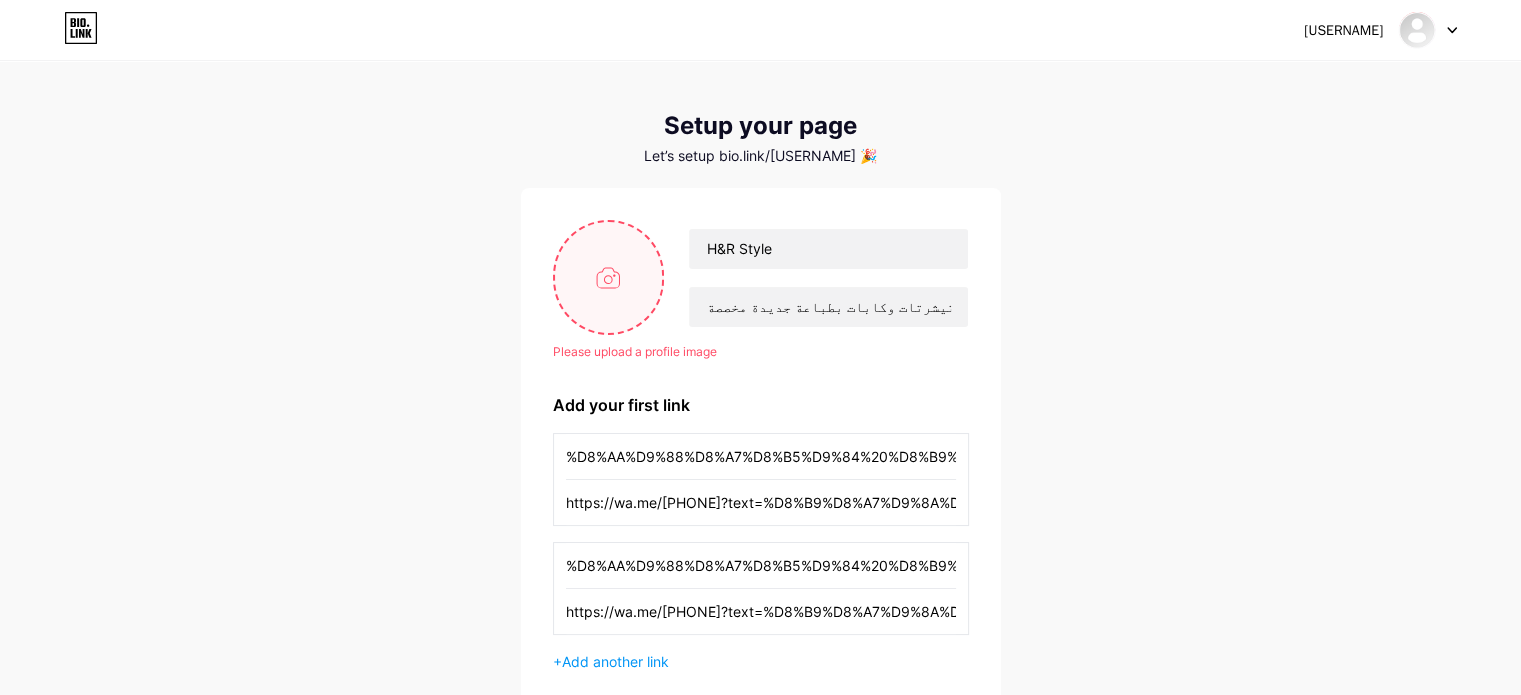 scroll, scrollTop: 5, scrollLeft: 0, axis: vertical 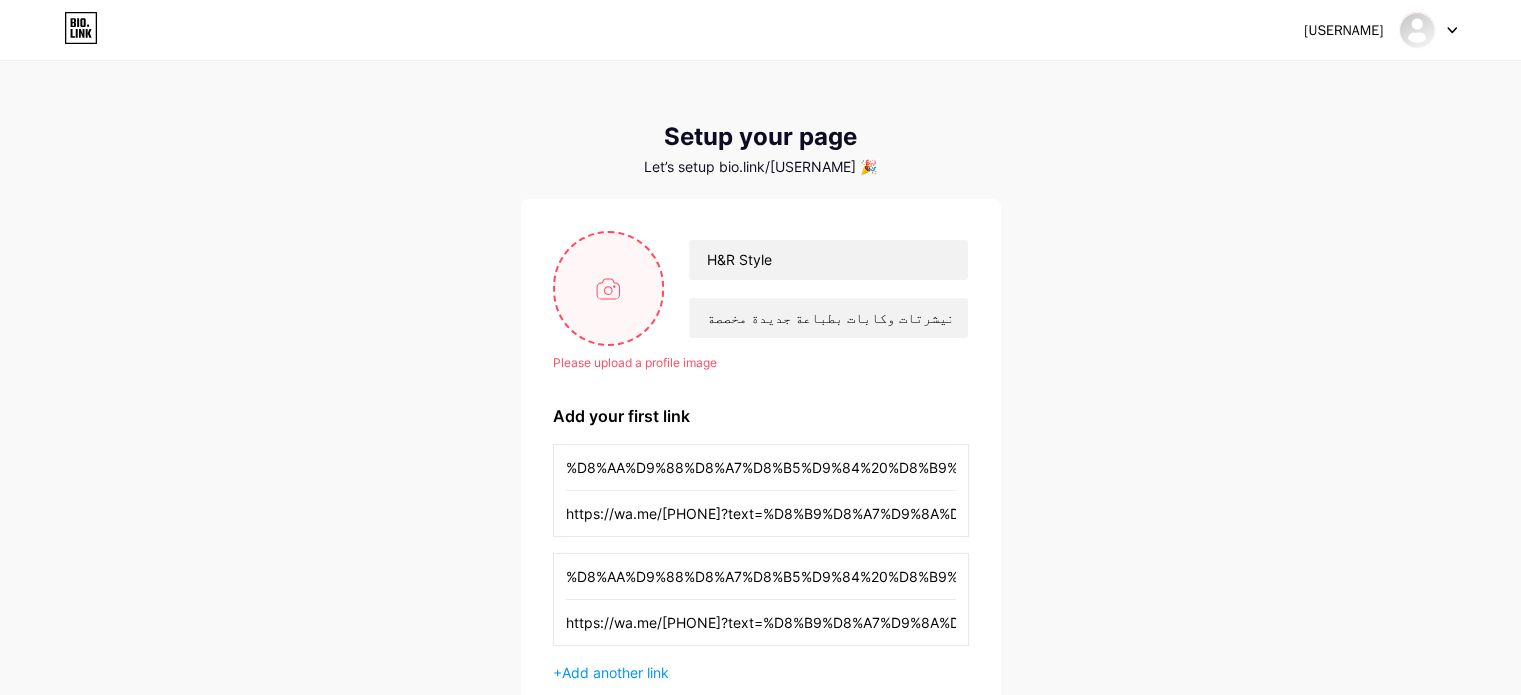 click at bounding box center [609, 288] 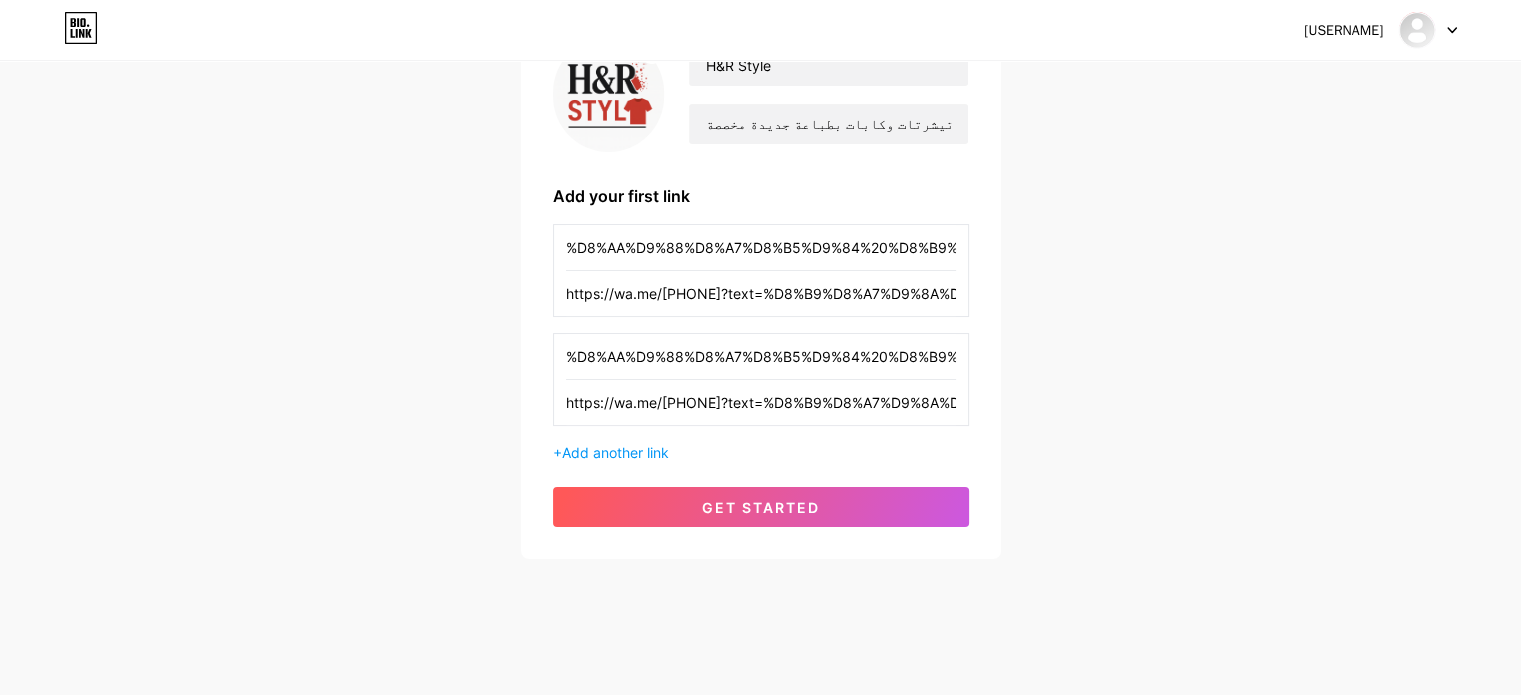 scroll, scrollTop: 205, scrollLeft: 0, axis: vertical 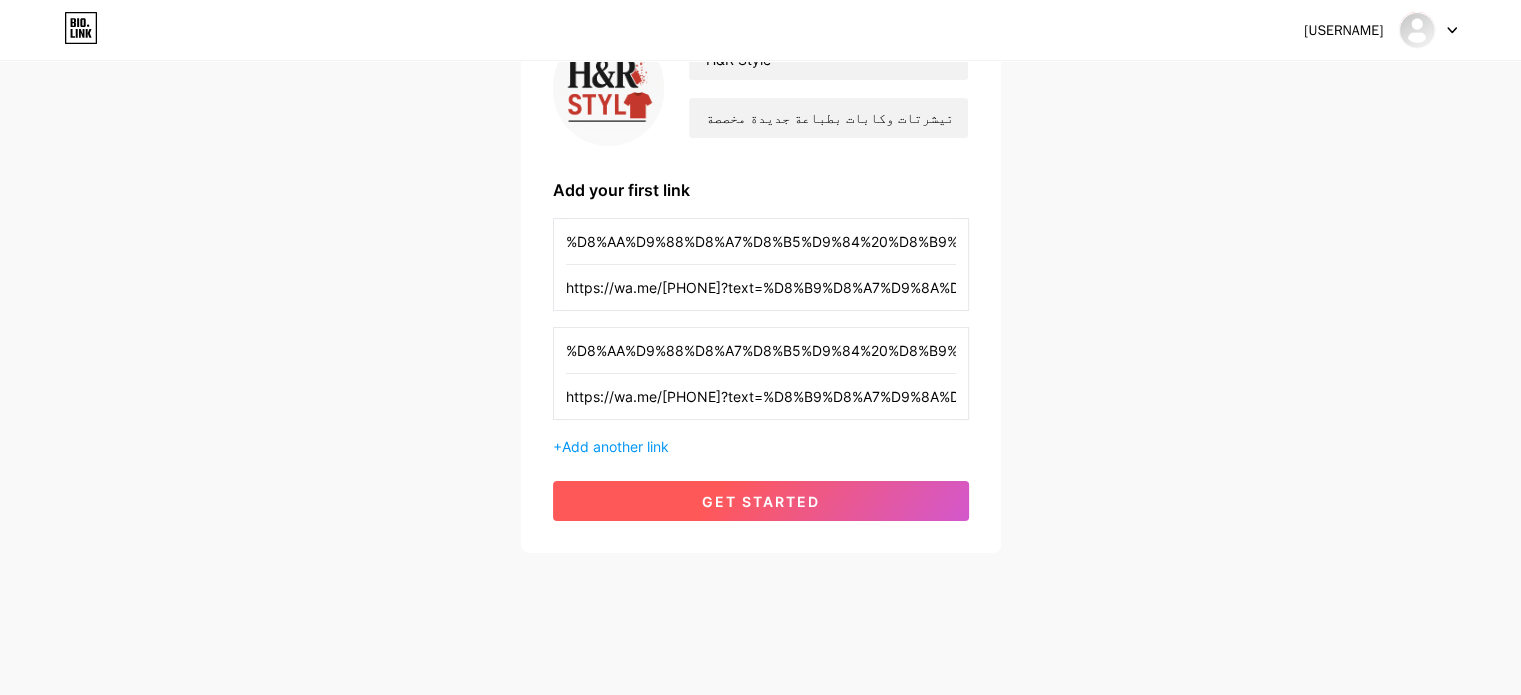 click on "get started" at bounding box center (761, 501) 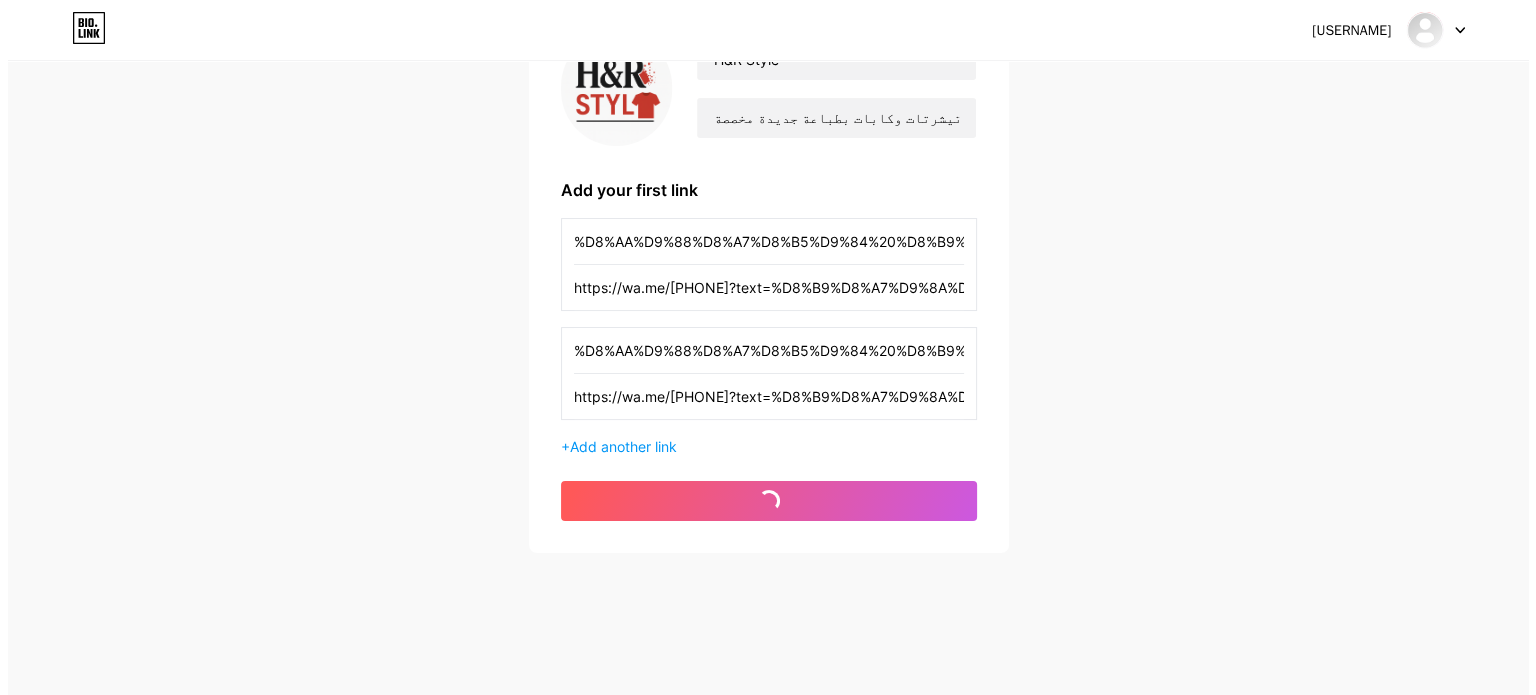 scroll, scrollTop: 0, scrollLeft: 0, axis: both 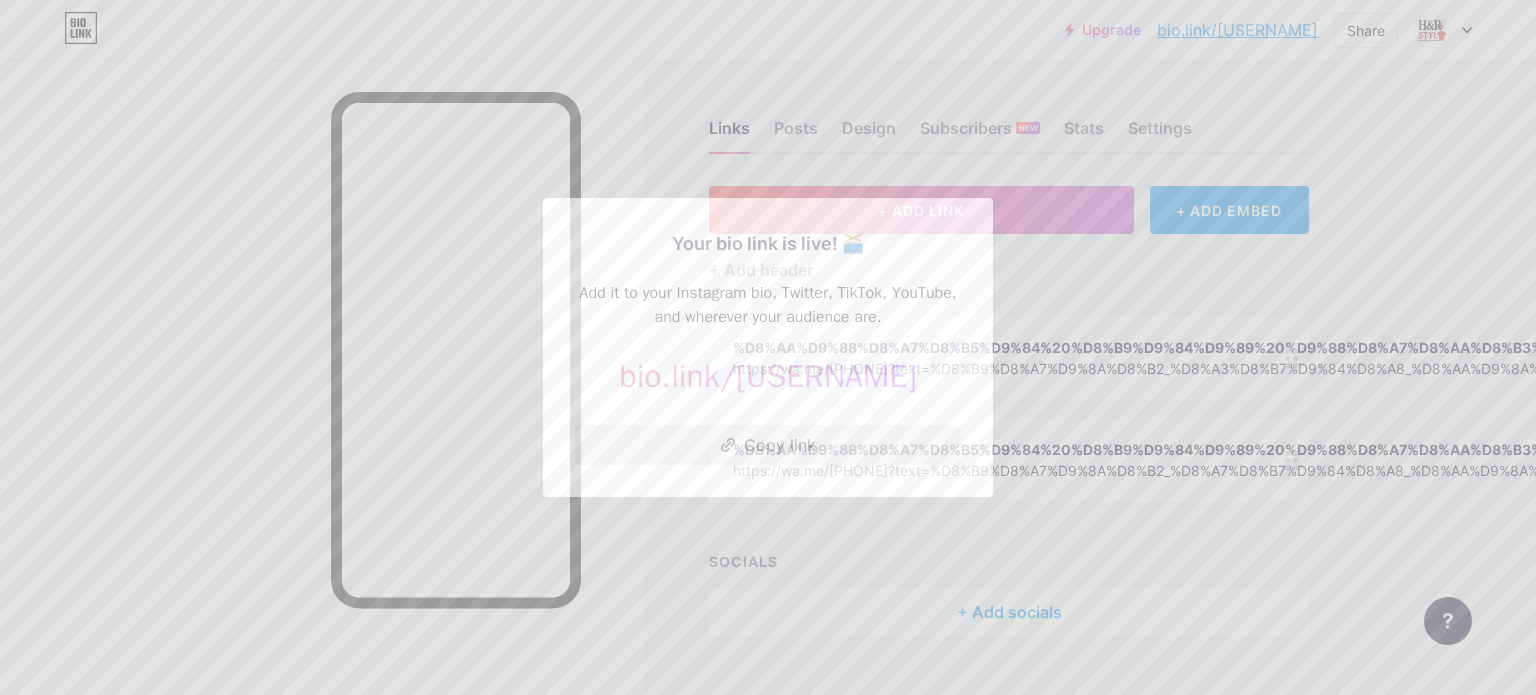 click on "Copy link" at bounding box center (768, 445) 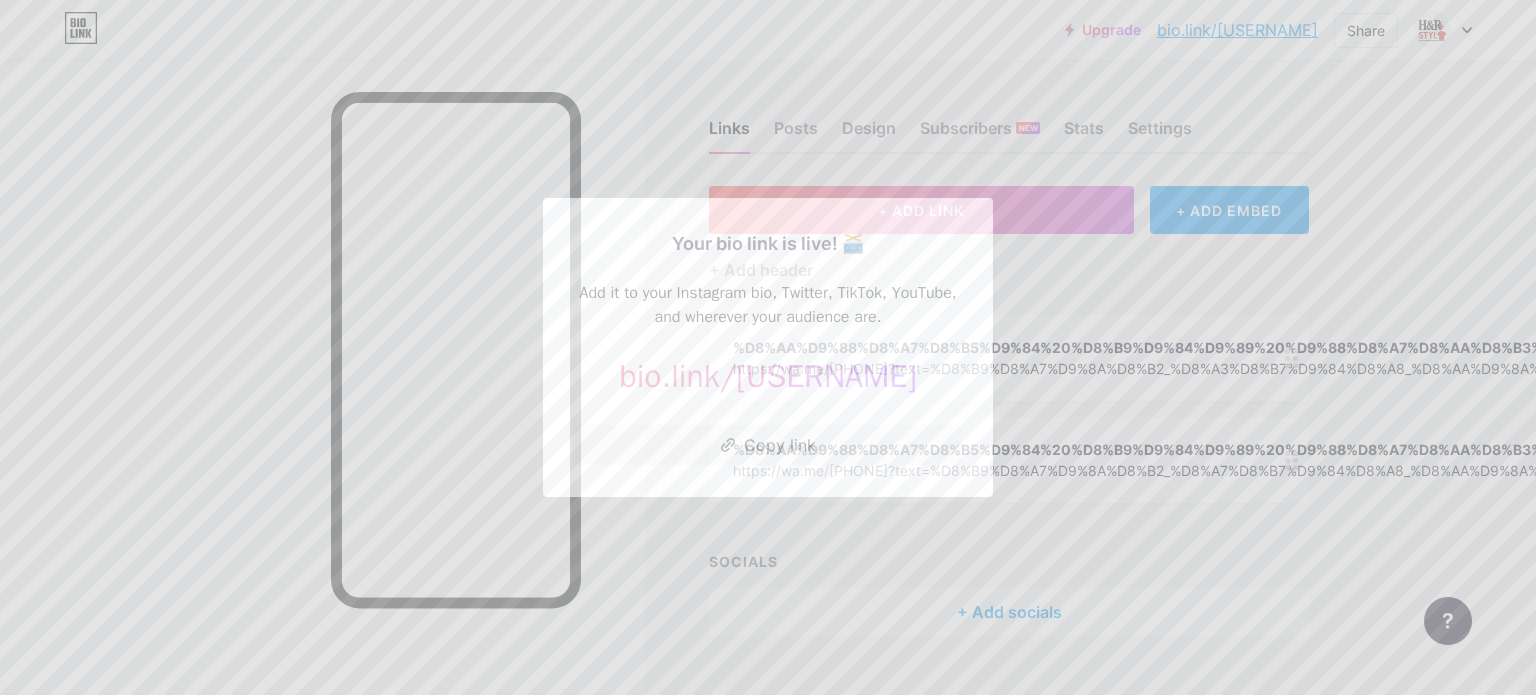 click at bounding box center (768, 347) 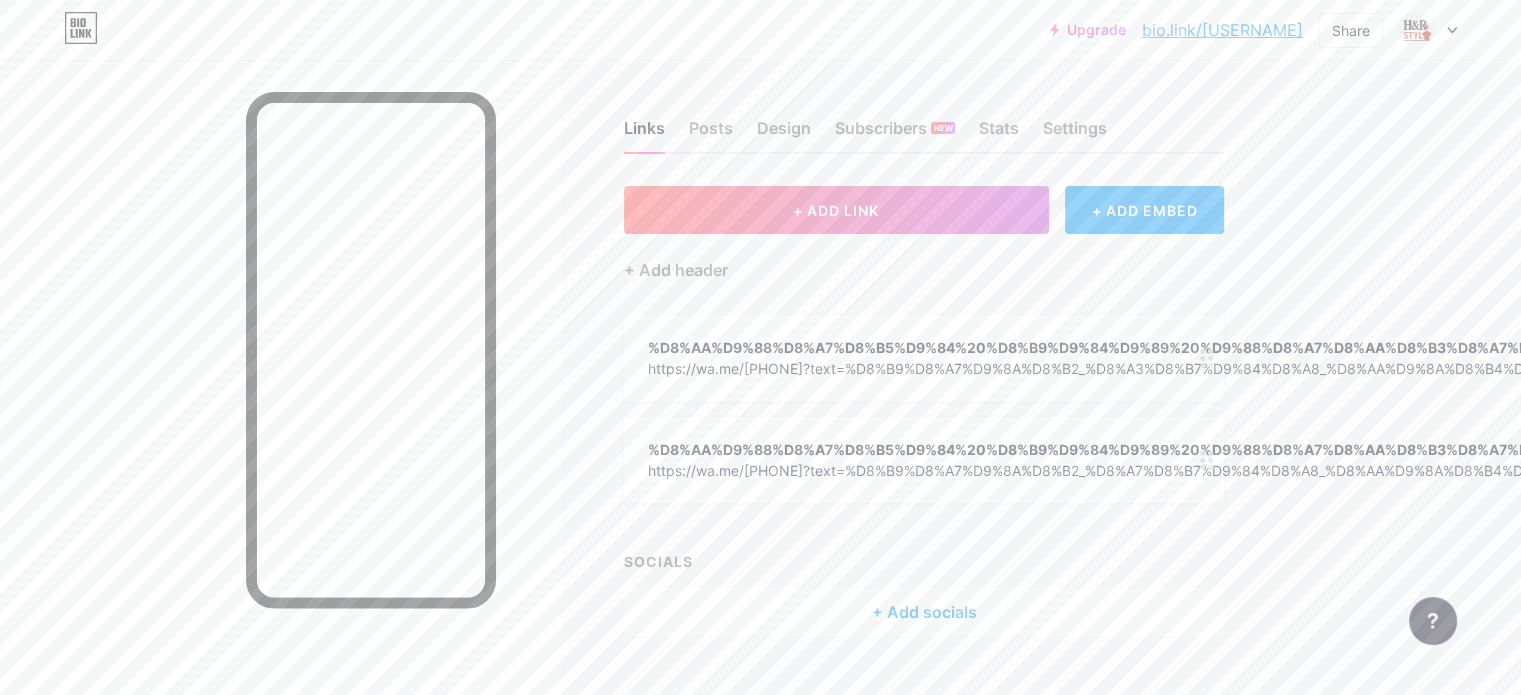 click 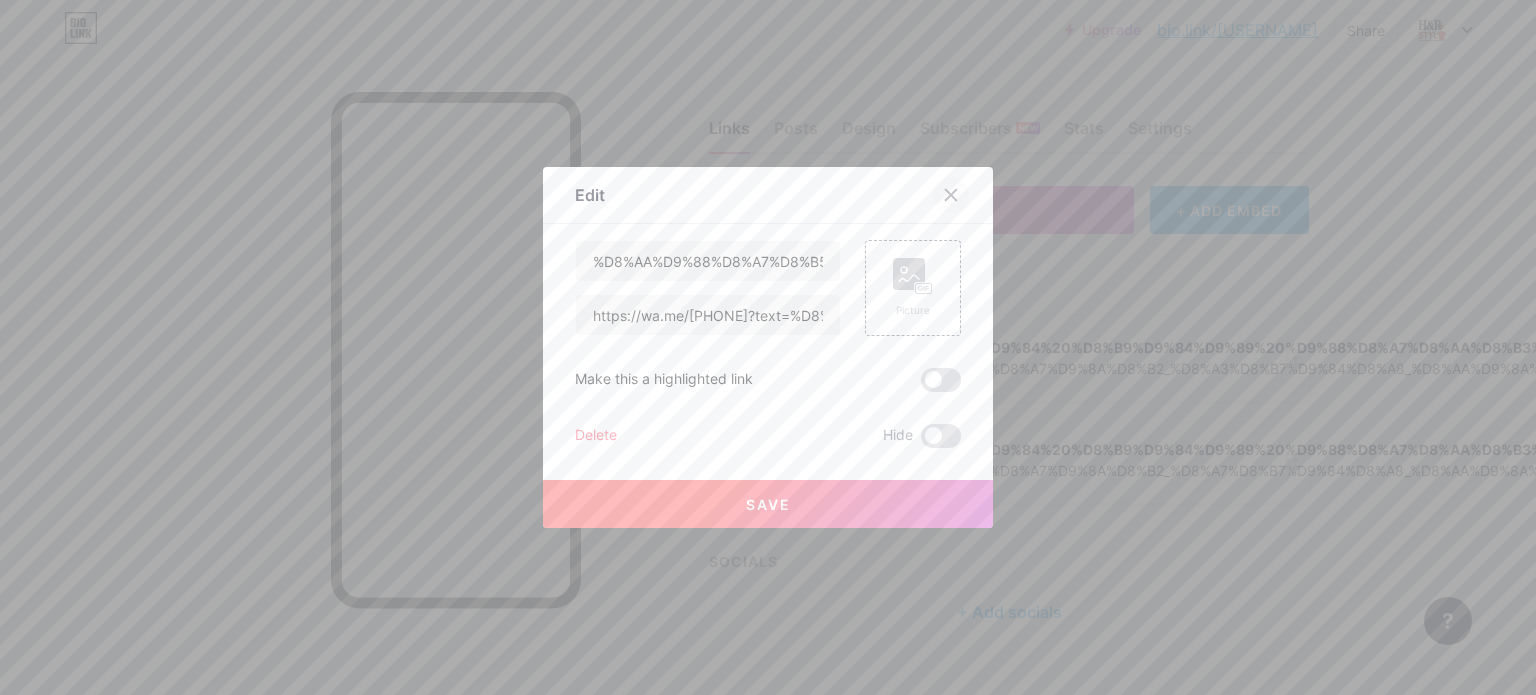 click 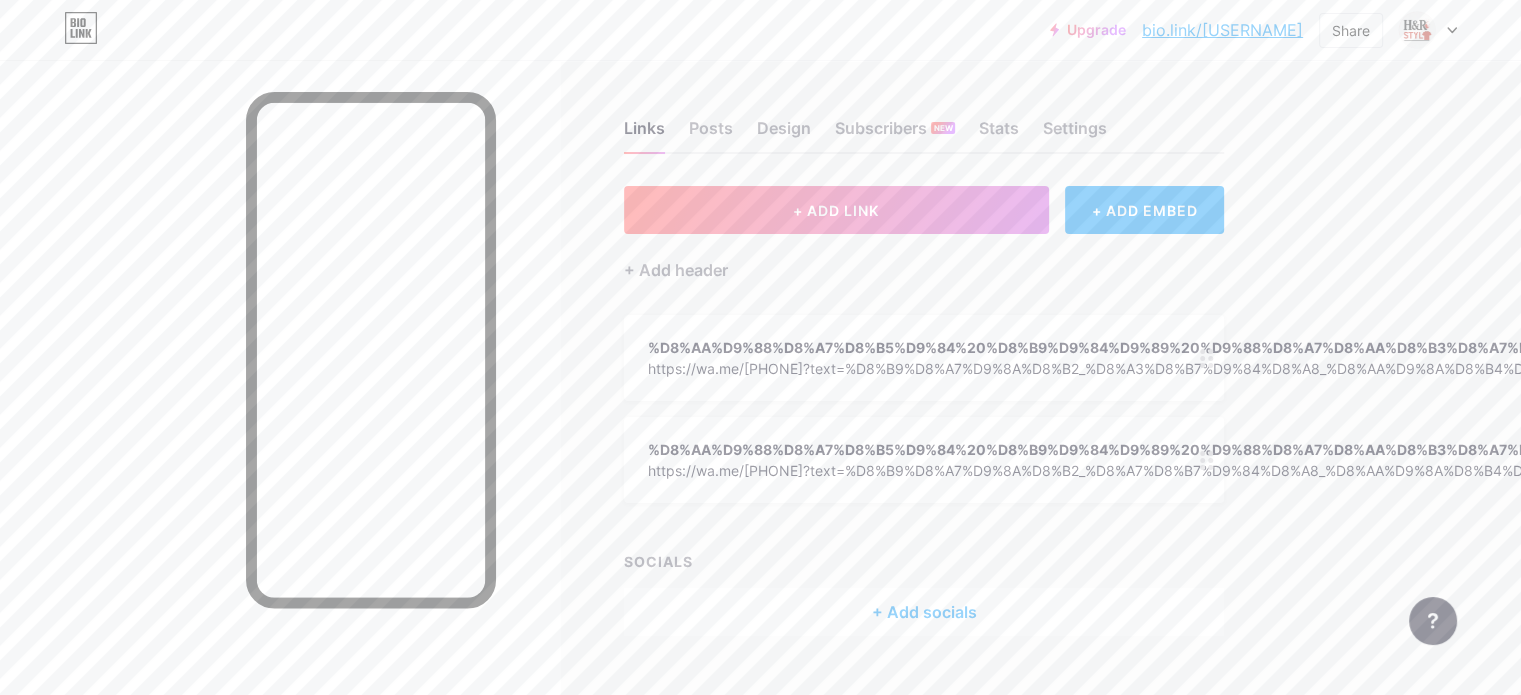 click at bounding box center (1207, 460) 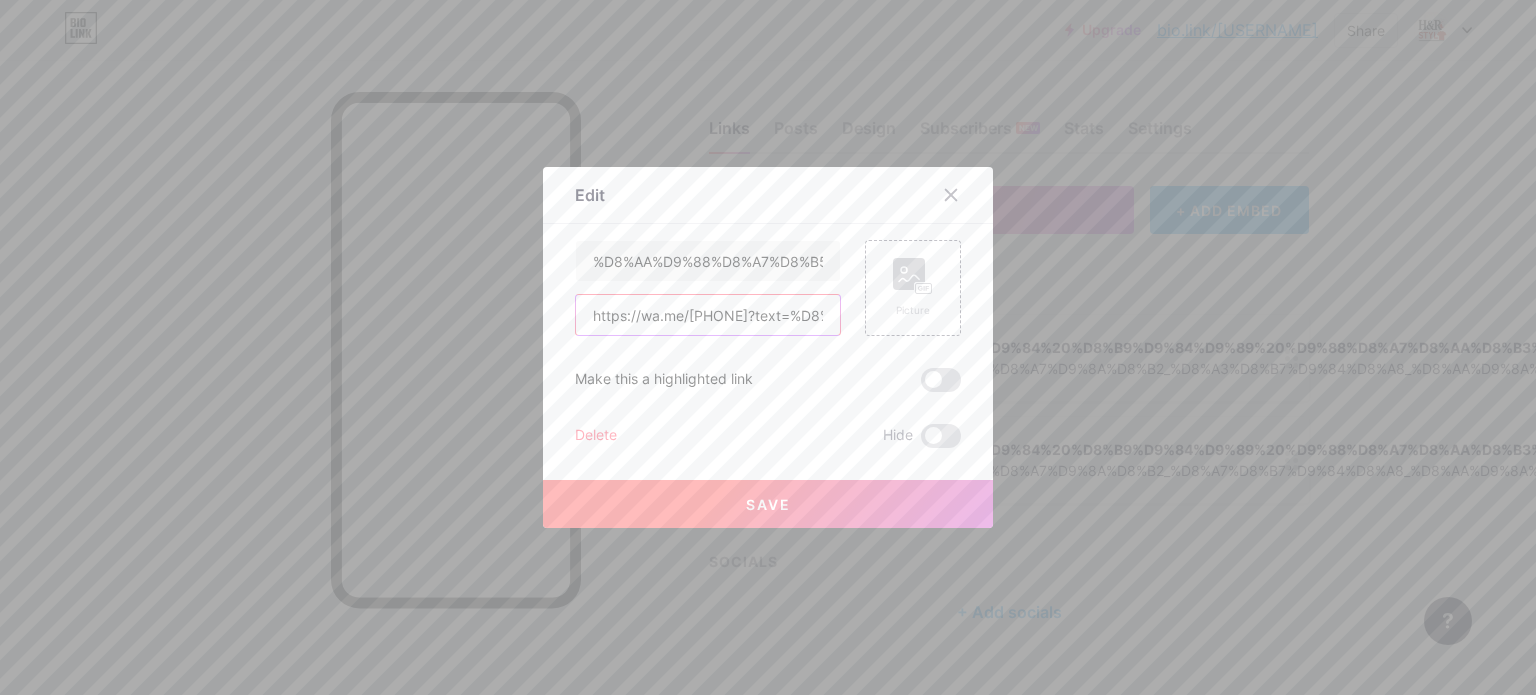 click on "https://wa.me/[PHONE]?text=%D8%B9%D8%A7%D9%8A%D8%B2_%D8%A7%D8%B7%D9%84%D8%A8_%D8%AA%D9%8A%D8%B4%D8%B1%D8%AA" at bounding box center [708, 315] 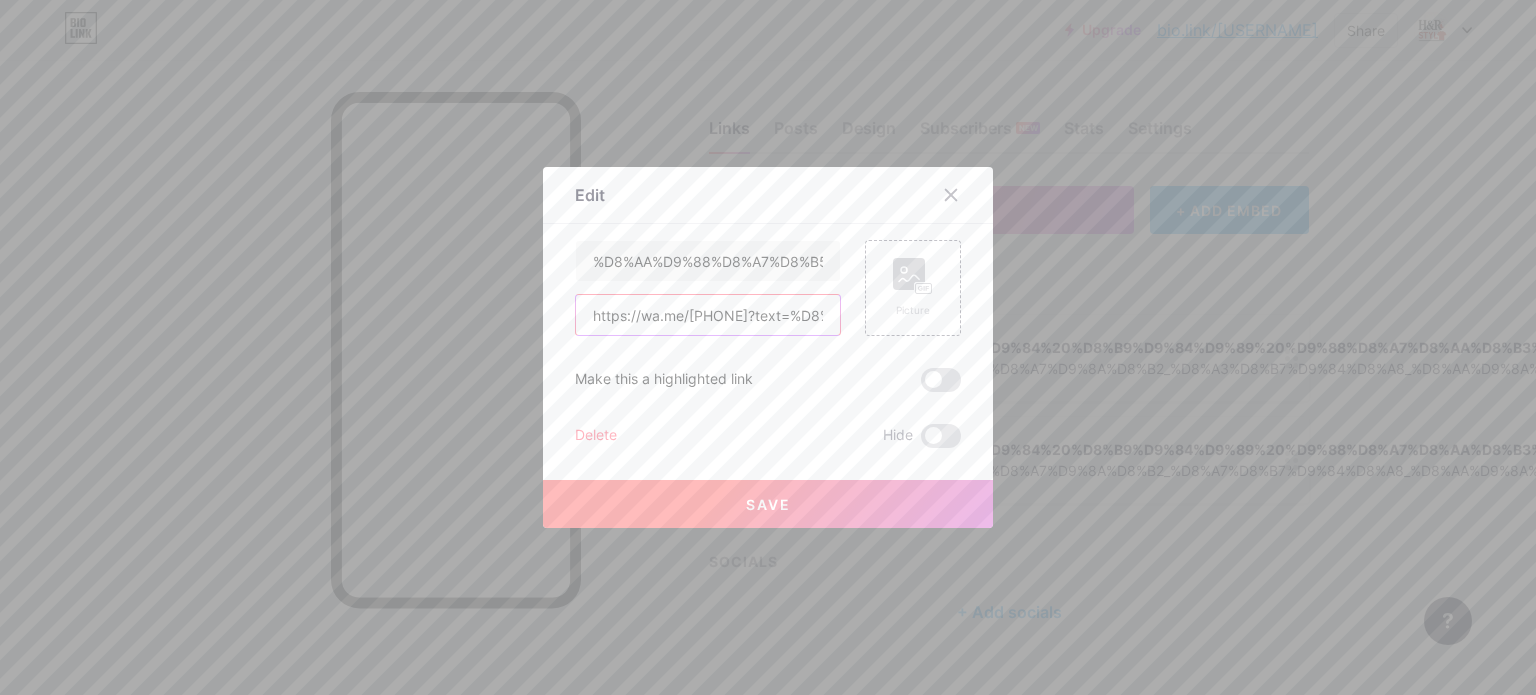 paste on "%20%D8%A3%D8%B7%D9%84%D8%A8%20" 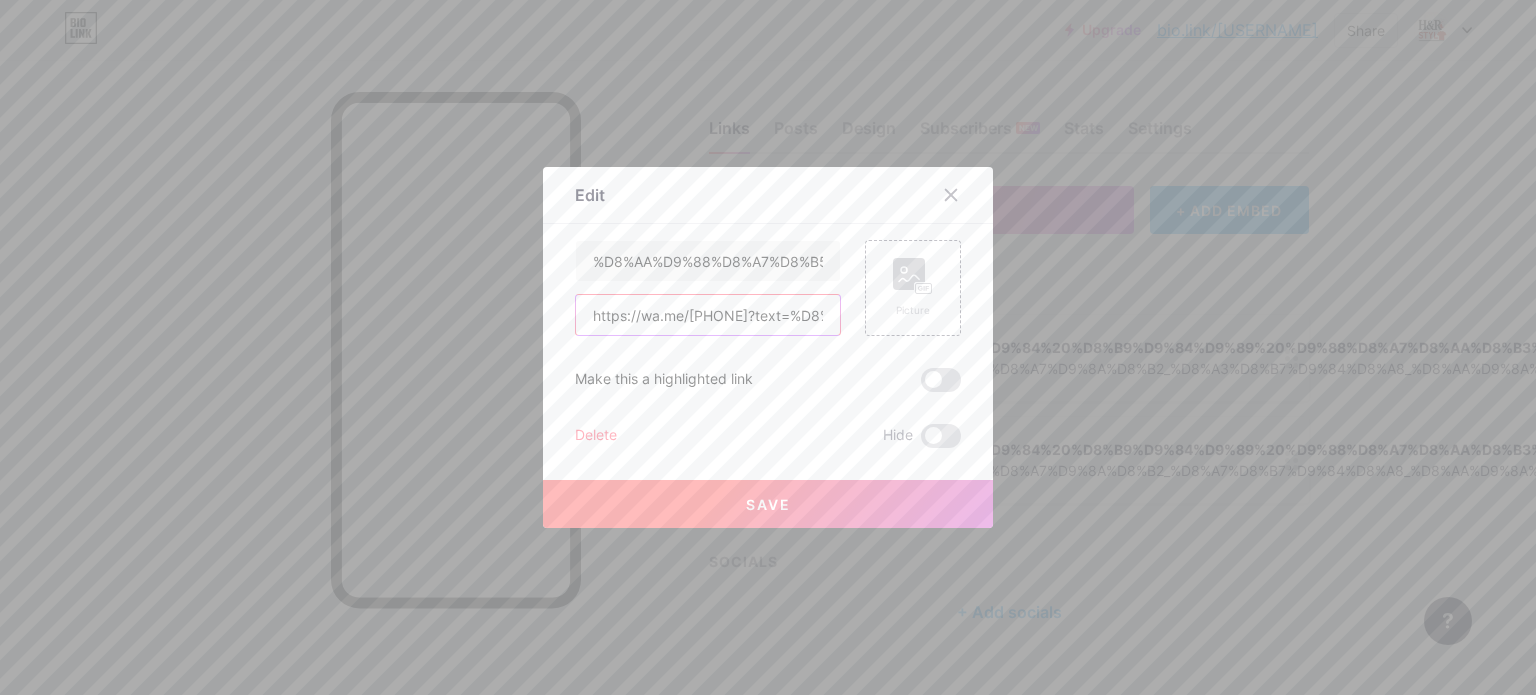 scroll, scrollTop: 0, scrollLeft: 136, axis: horizontal 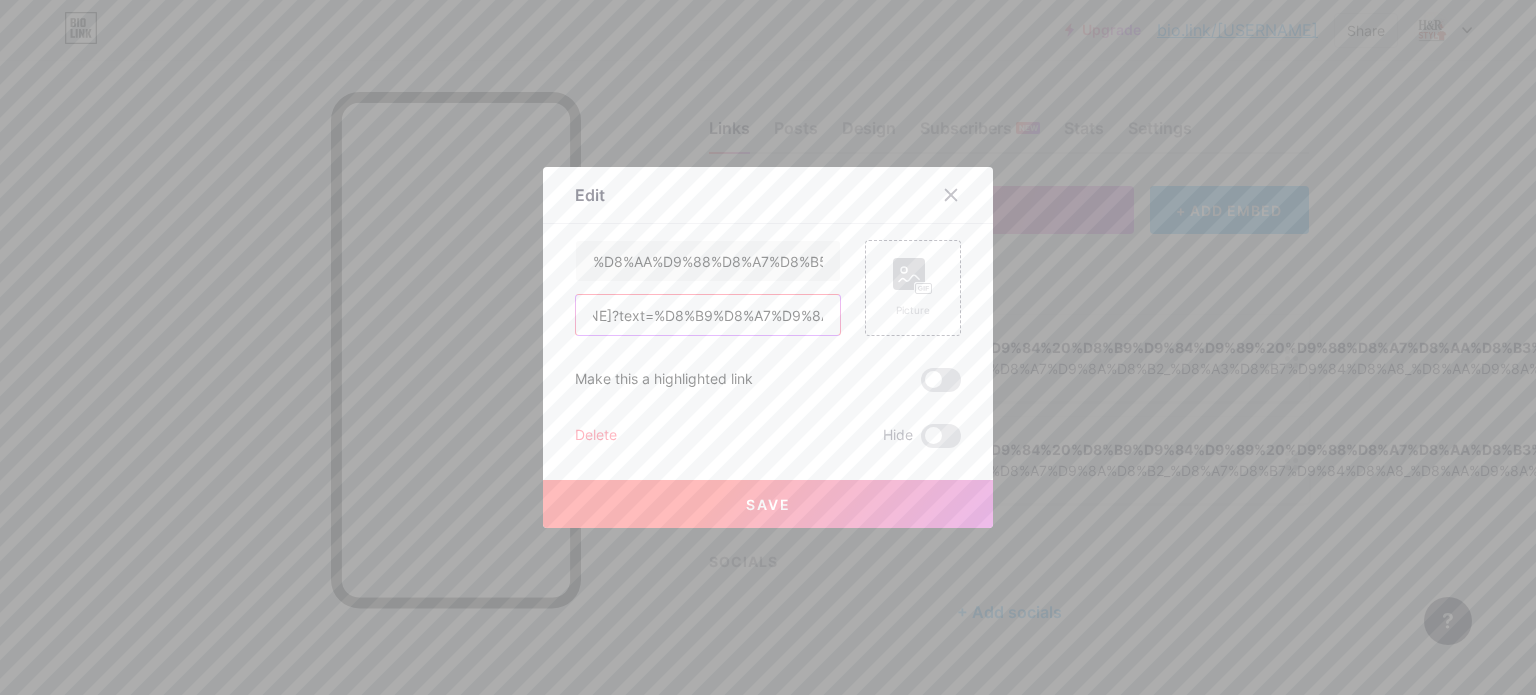 type on "https://wa.me/[PHONE]?text=%D8%B9%D8%A7%D9%8A%D8%B2%20%D8%A3%D8%B7%D9%84%D8%A8%20%D8%AA%D9%8A%D8%B4%D8%B1%D8%AA" 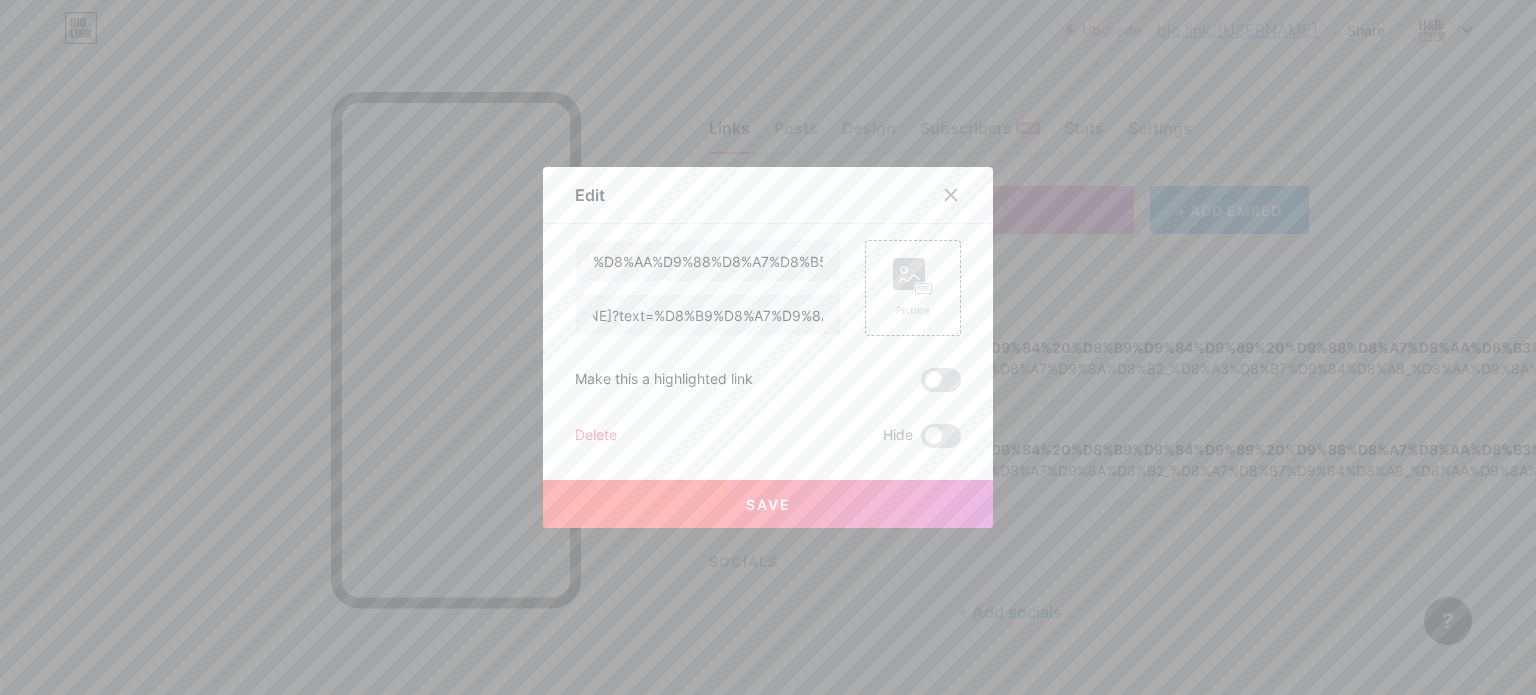 click on "Save" at bounding box center [768, 504] 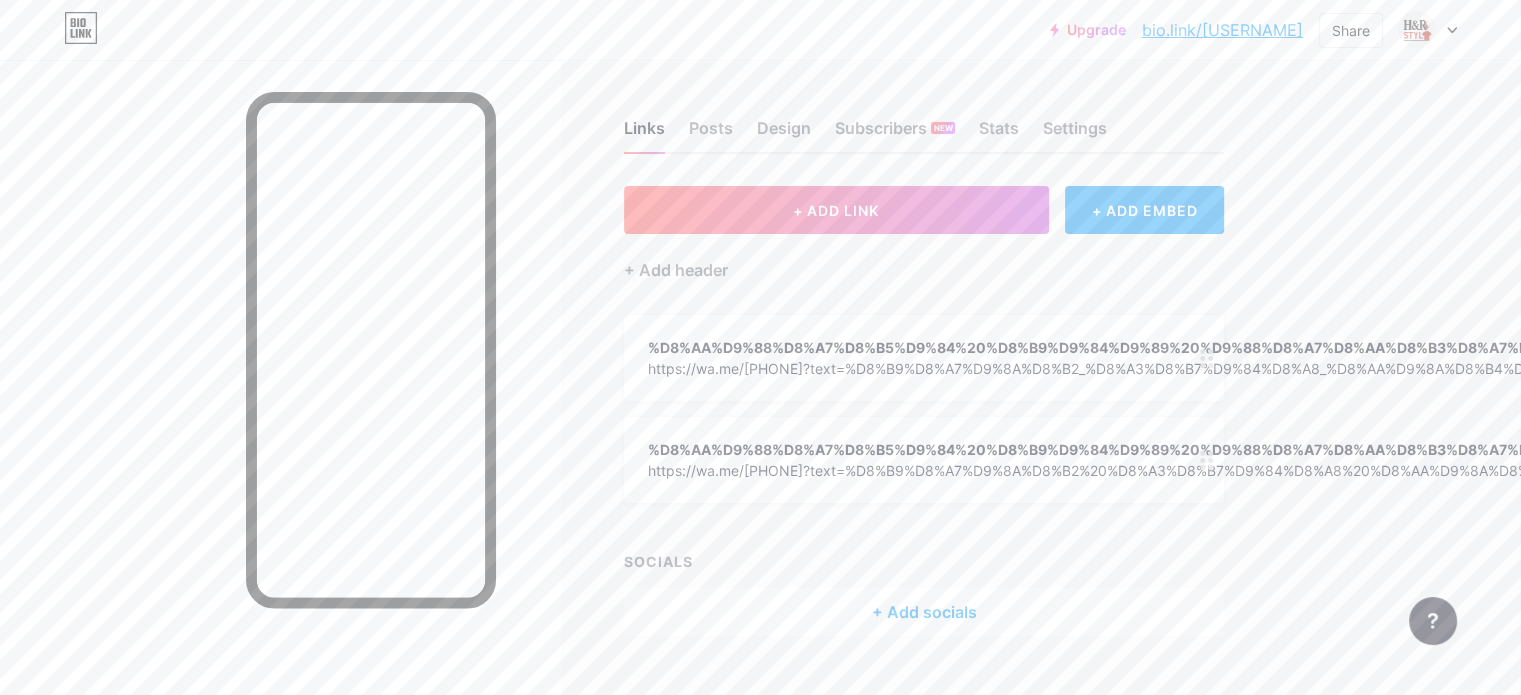 click 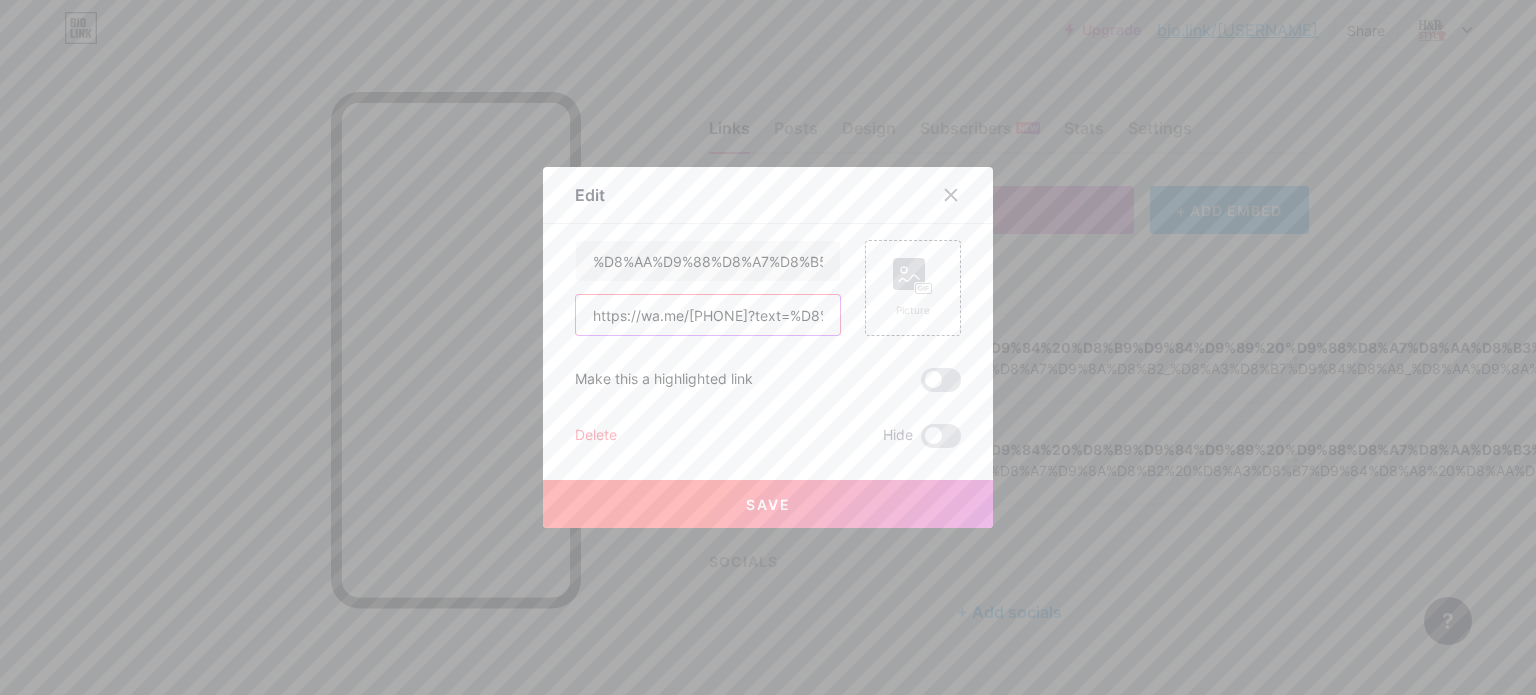 click on "https://wa.me/[PHONE]?text=%D8%B9%D8%A7%D9%8A%D8%B2_%D8%A3%D8%B7%D9%84%D8%A8_%D8%AA%D9%8A%D8%B4%D8%B1%D8%AA" at bounding box center (708, 315) 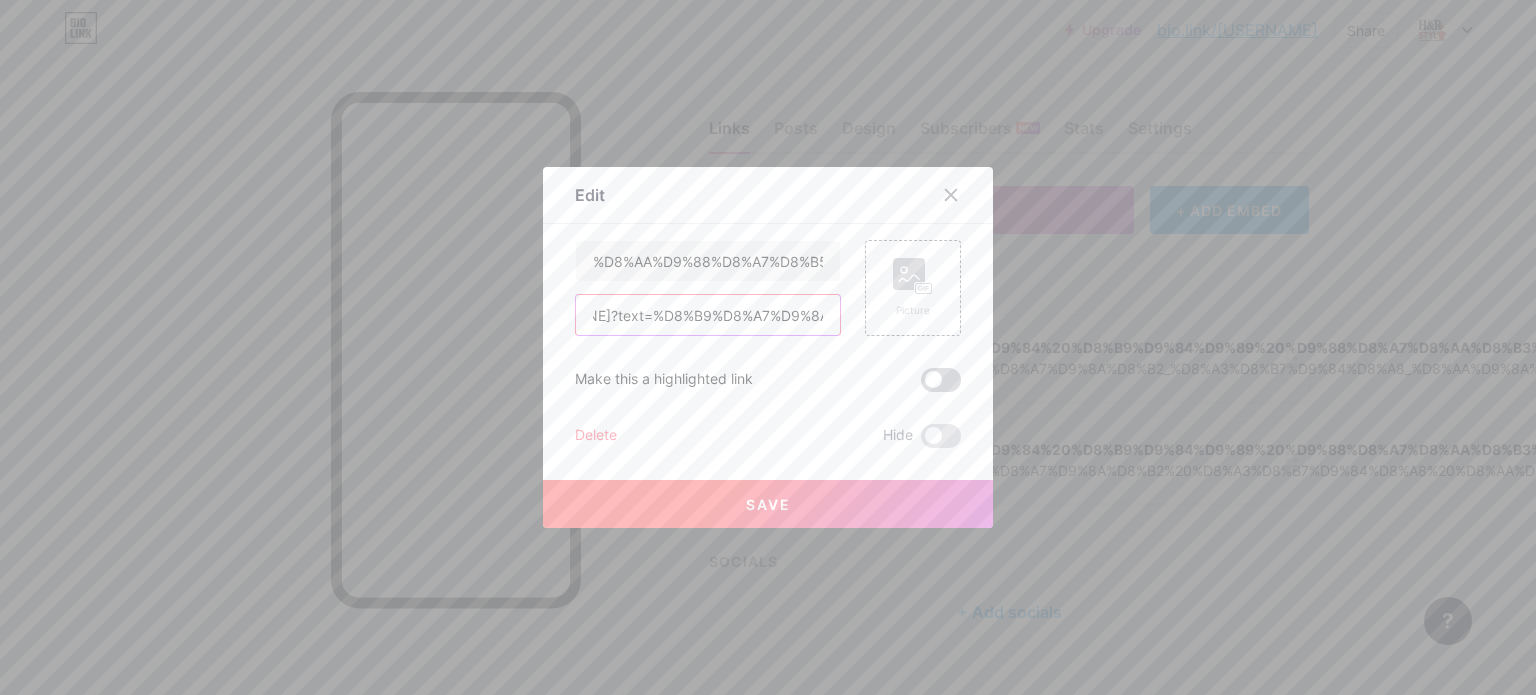 type on "https://wa.me/[PHONE]?text=%D8%B9%D8%A7%D9%8A%D8%B2%20%D8%A3%D8%B7%D9%84%D8%A8%20%D8%AA%D9%8A%D8%B4%D8%B1%D8%AA" 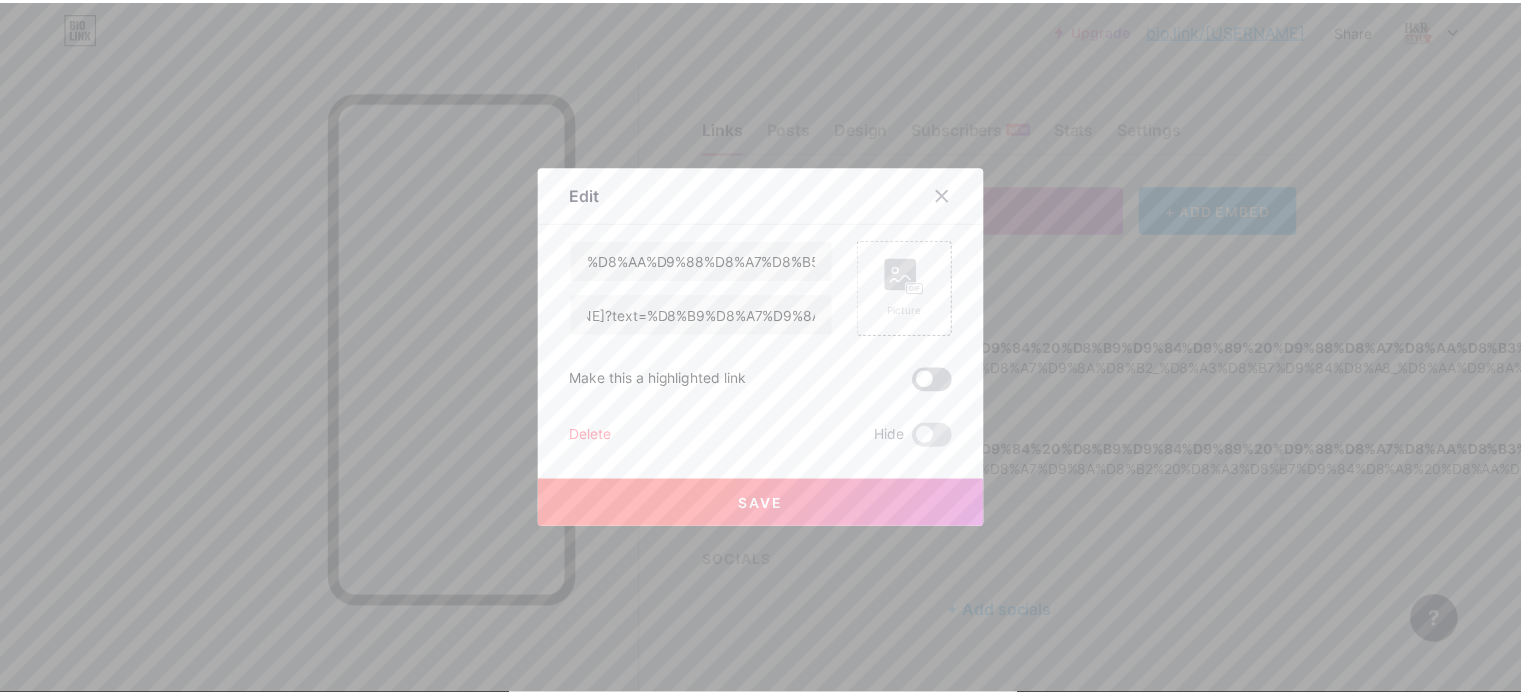 scroll, scrollTop: 0, scrollLeft: 0, axis: both 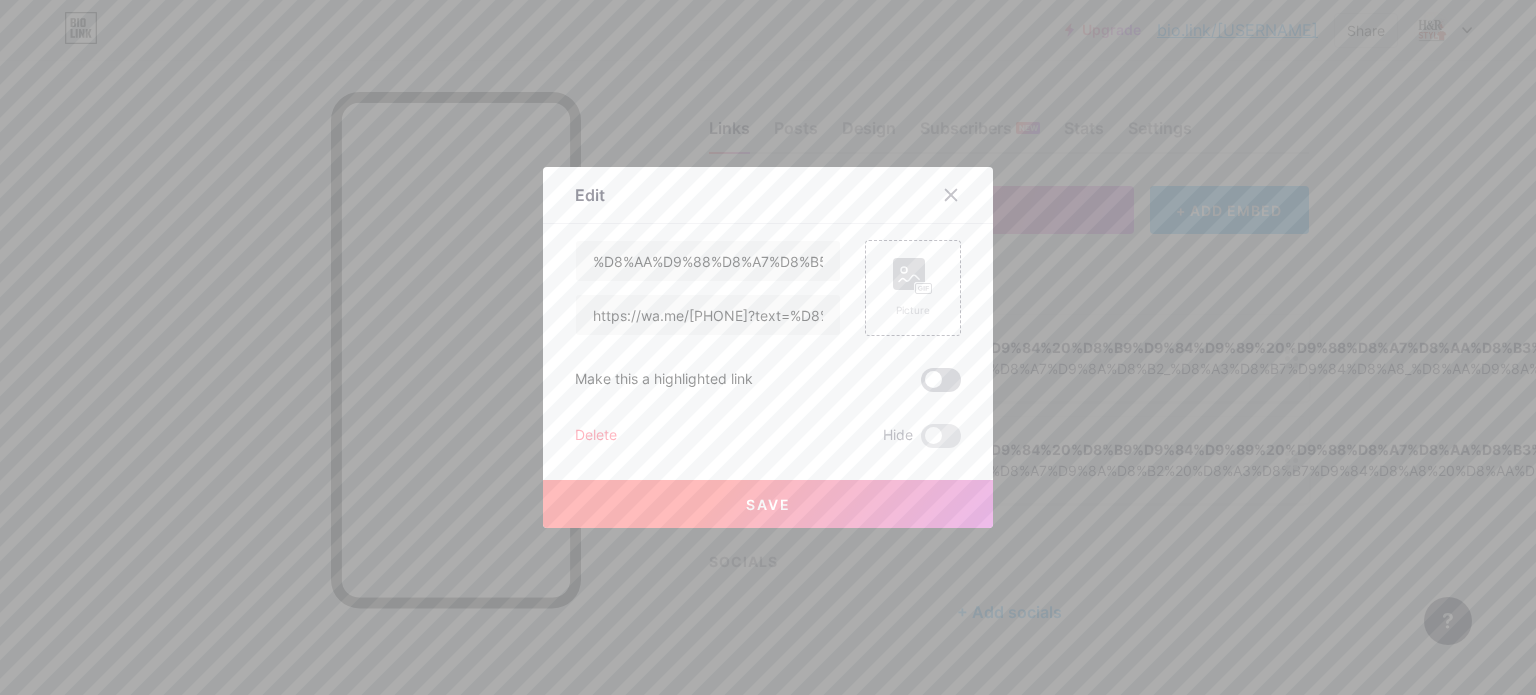 click at bounding box center (941, 380) 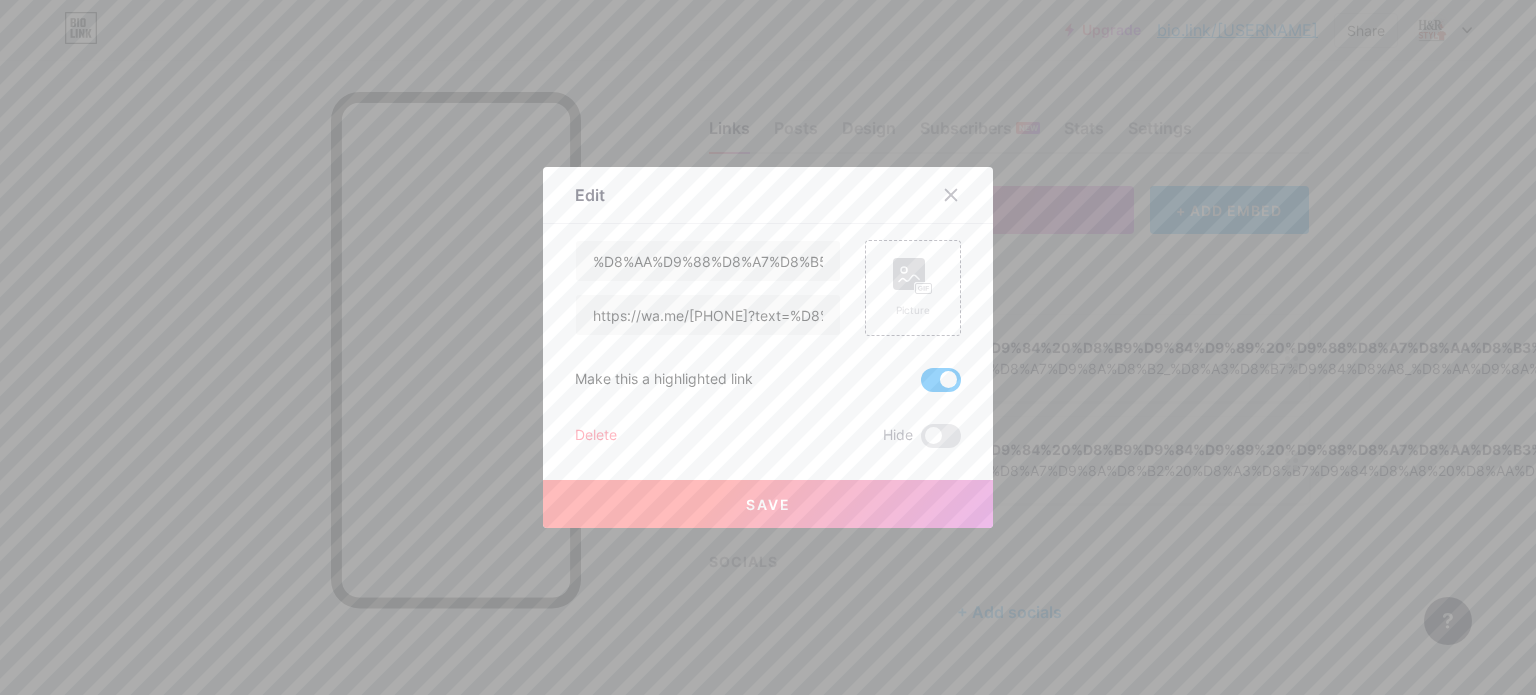 click on "Save" at bounding box center [768, 504] 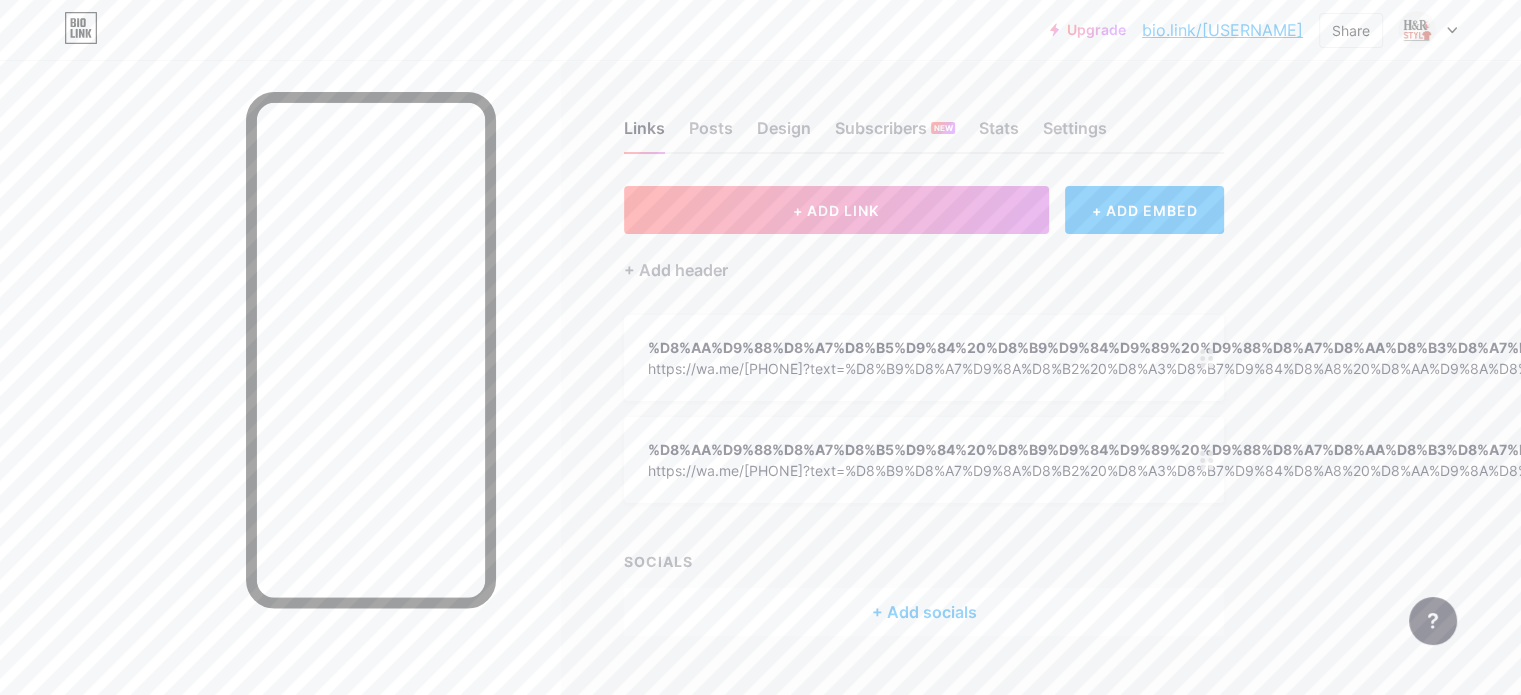 click 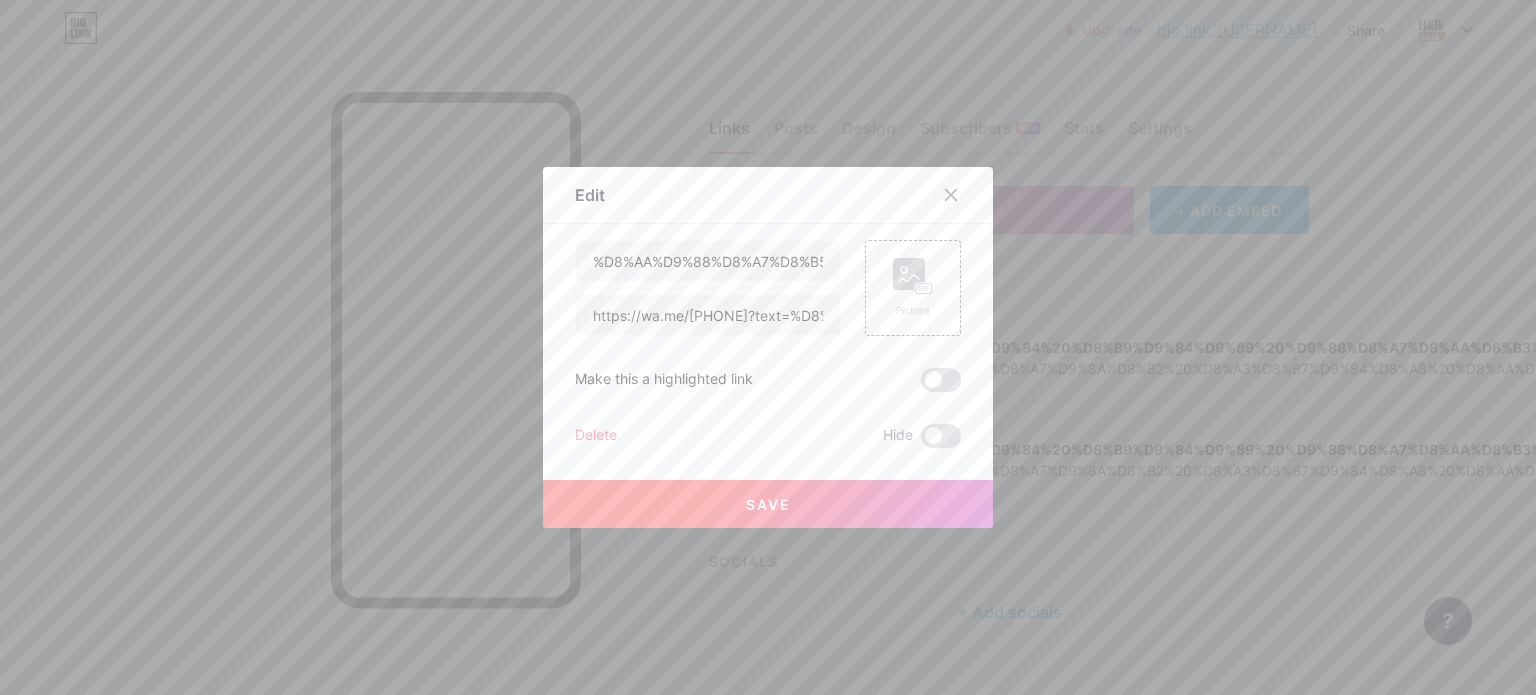 click at bounding box center [941, 380] 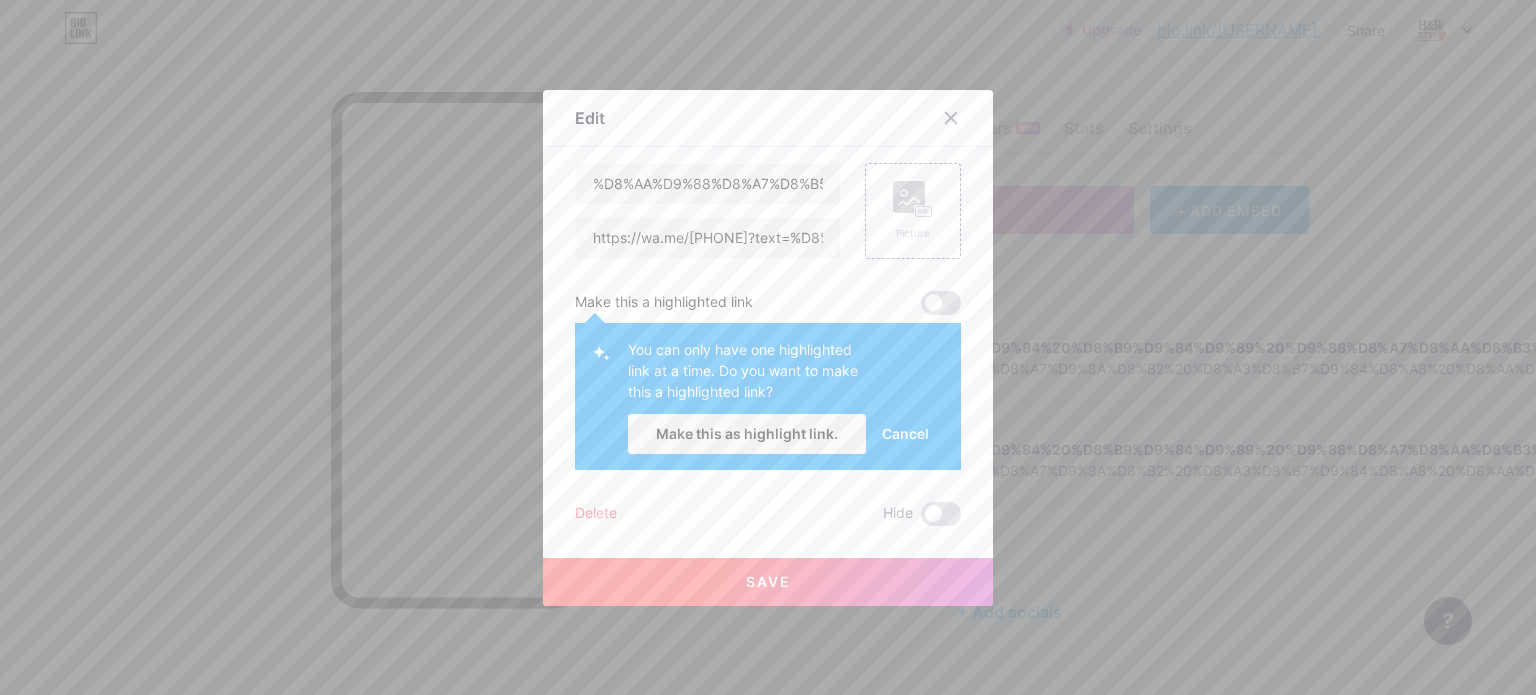 click at bounding box center [941, 303] 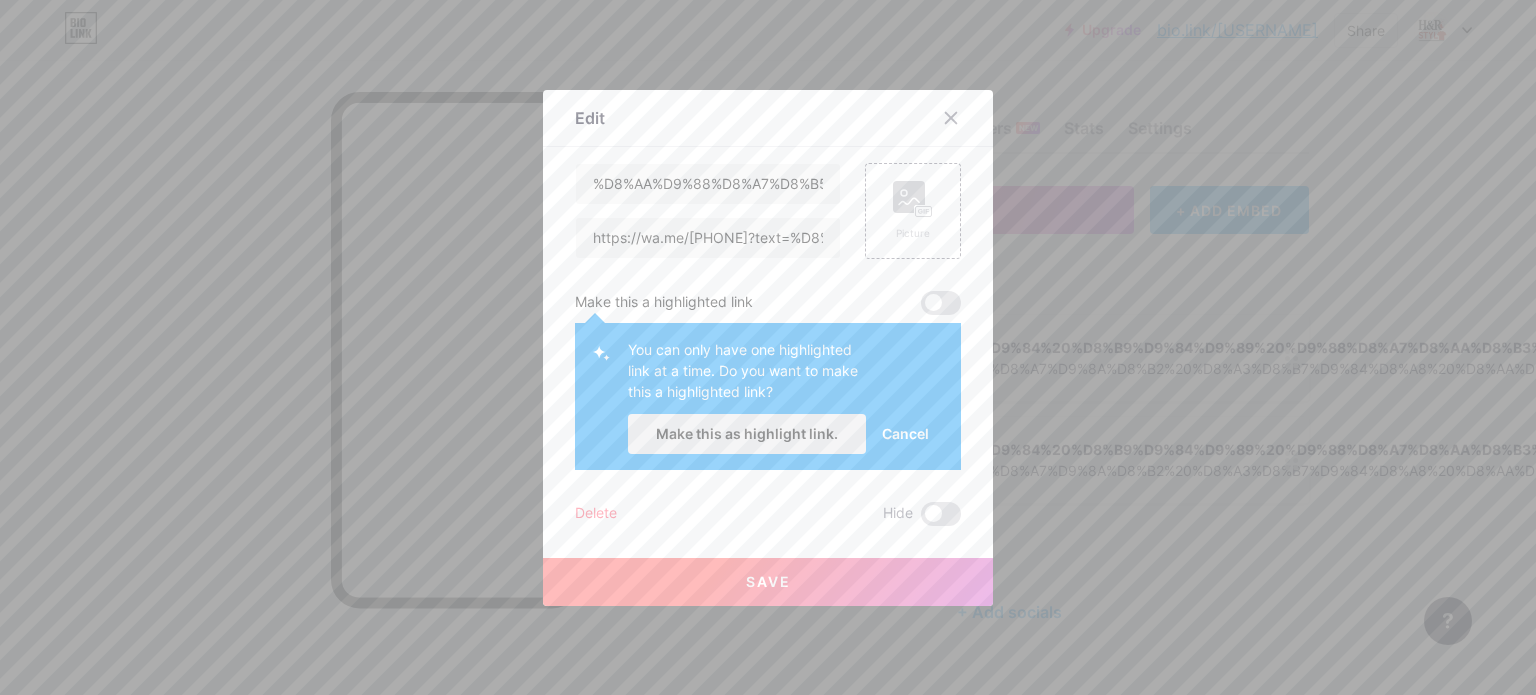click on "Make this as highlight link." at bounding box center (747, 433) 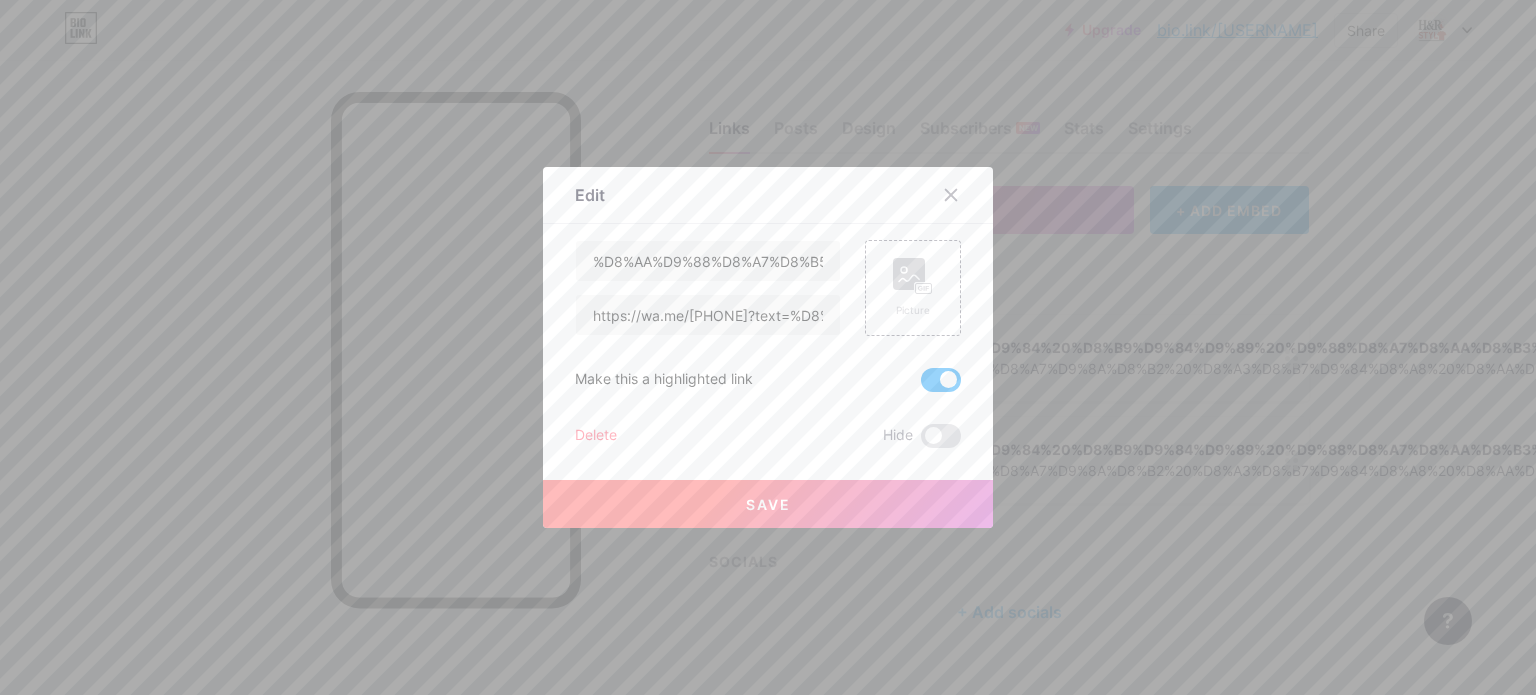 click on "Save" at bounding box center [768, 504] 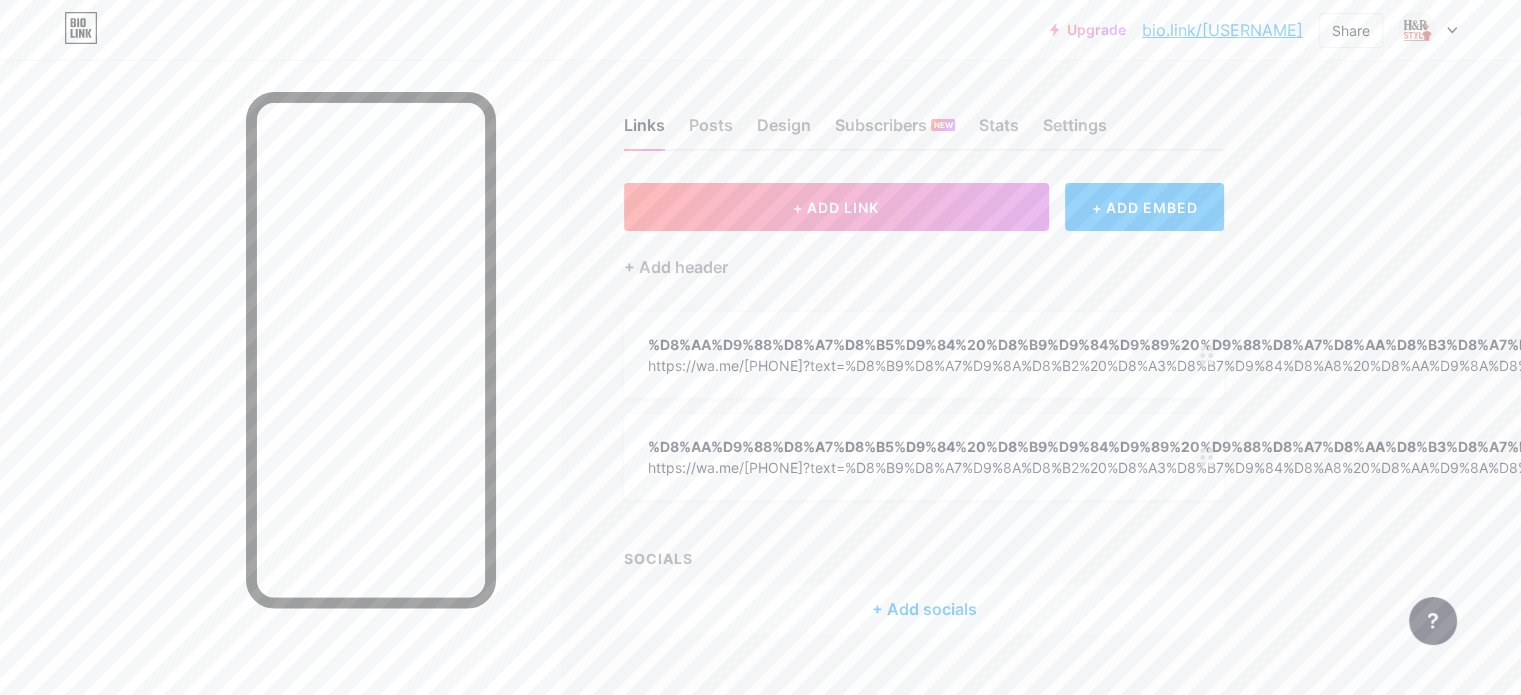 scroll, scrollTop: 0, scrollLeft: 0, axis: both 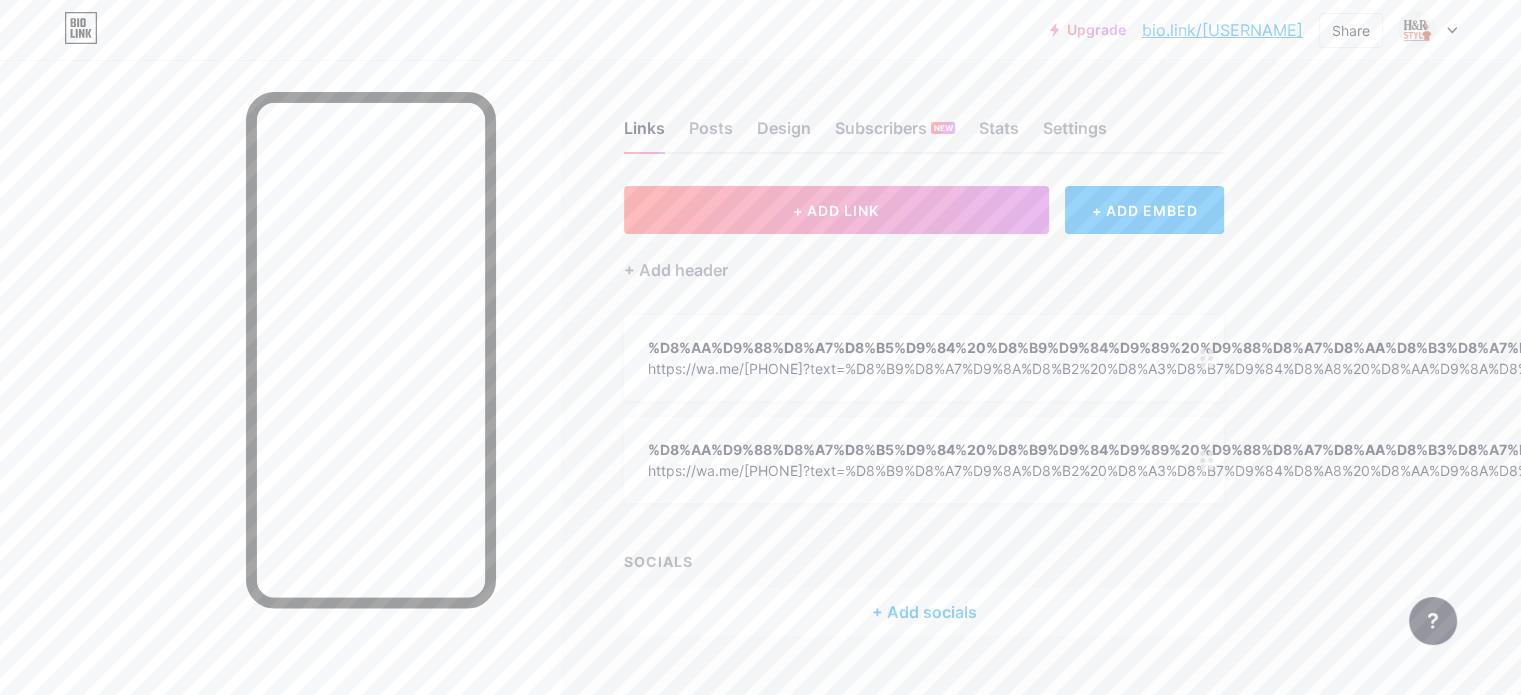 click 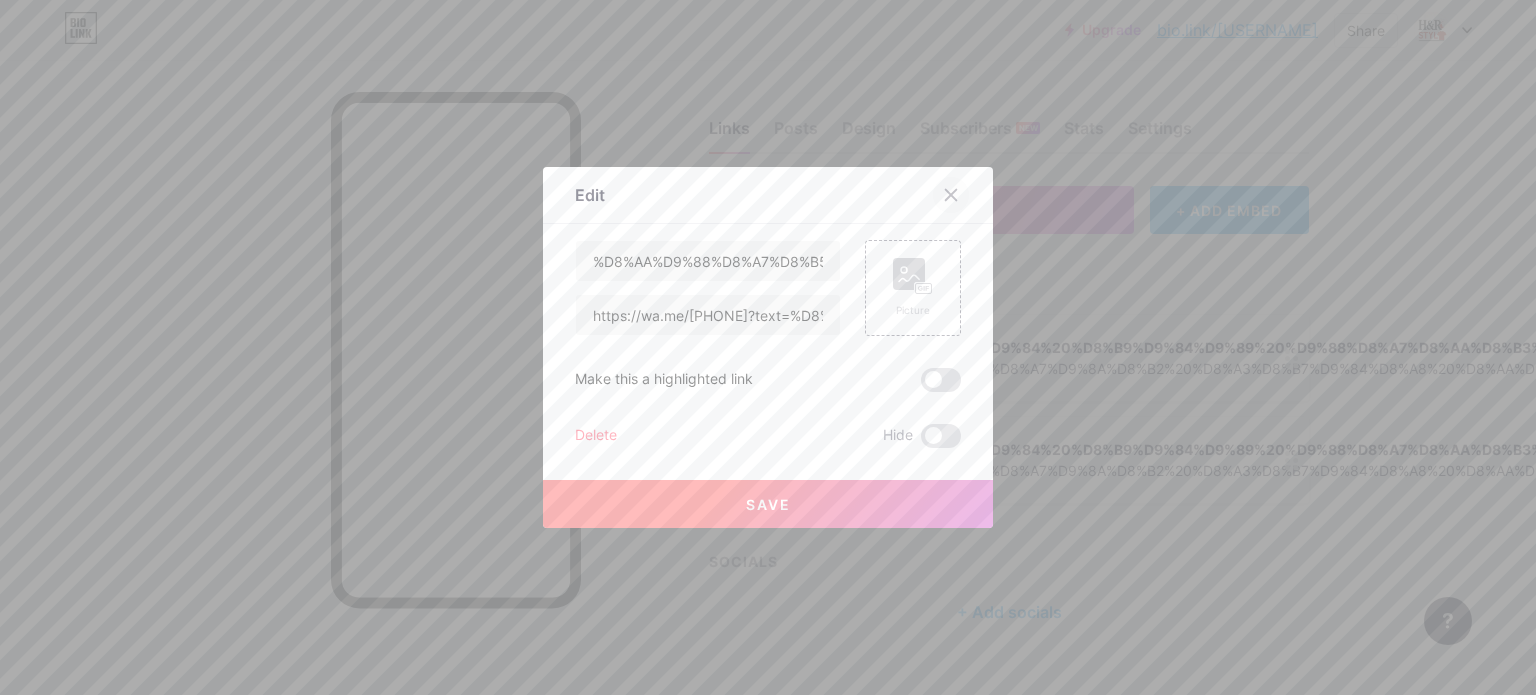 click 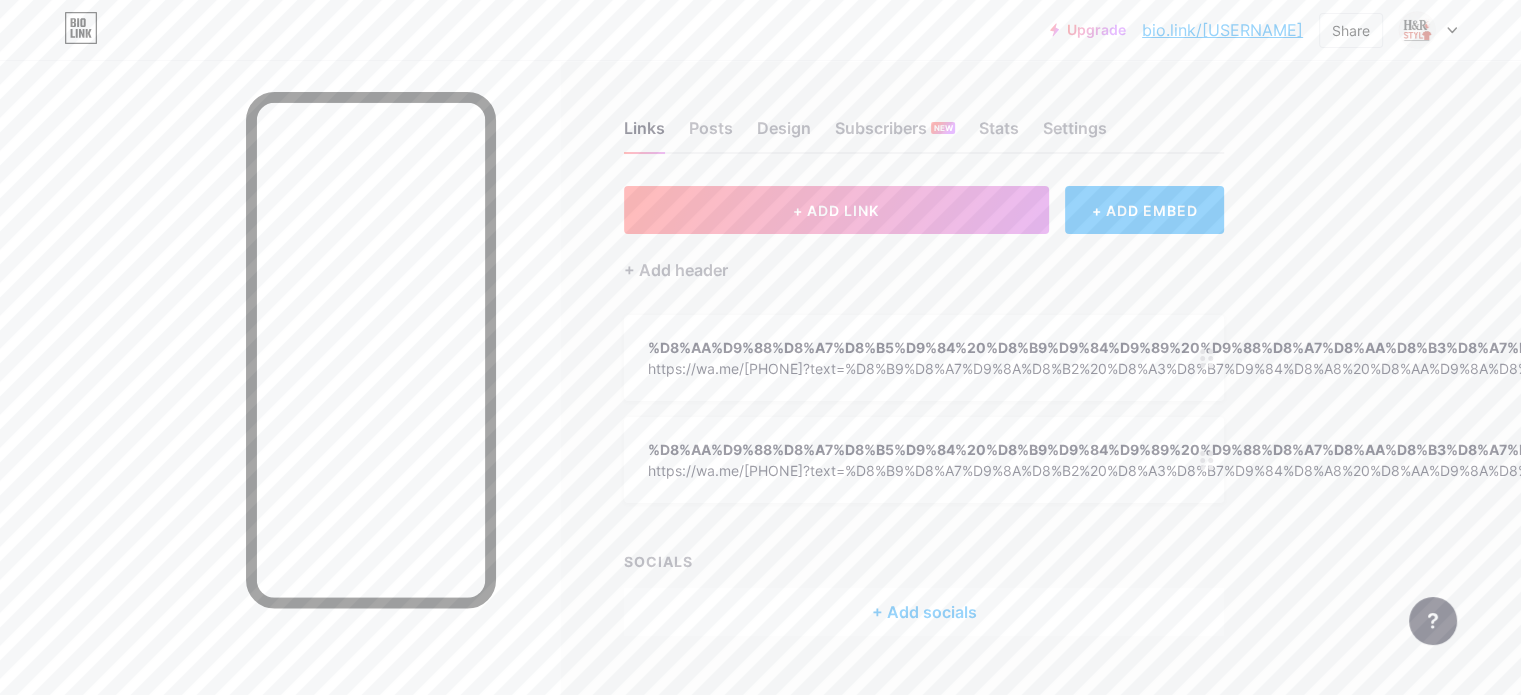click 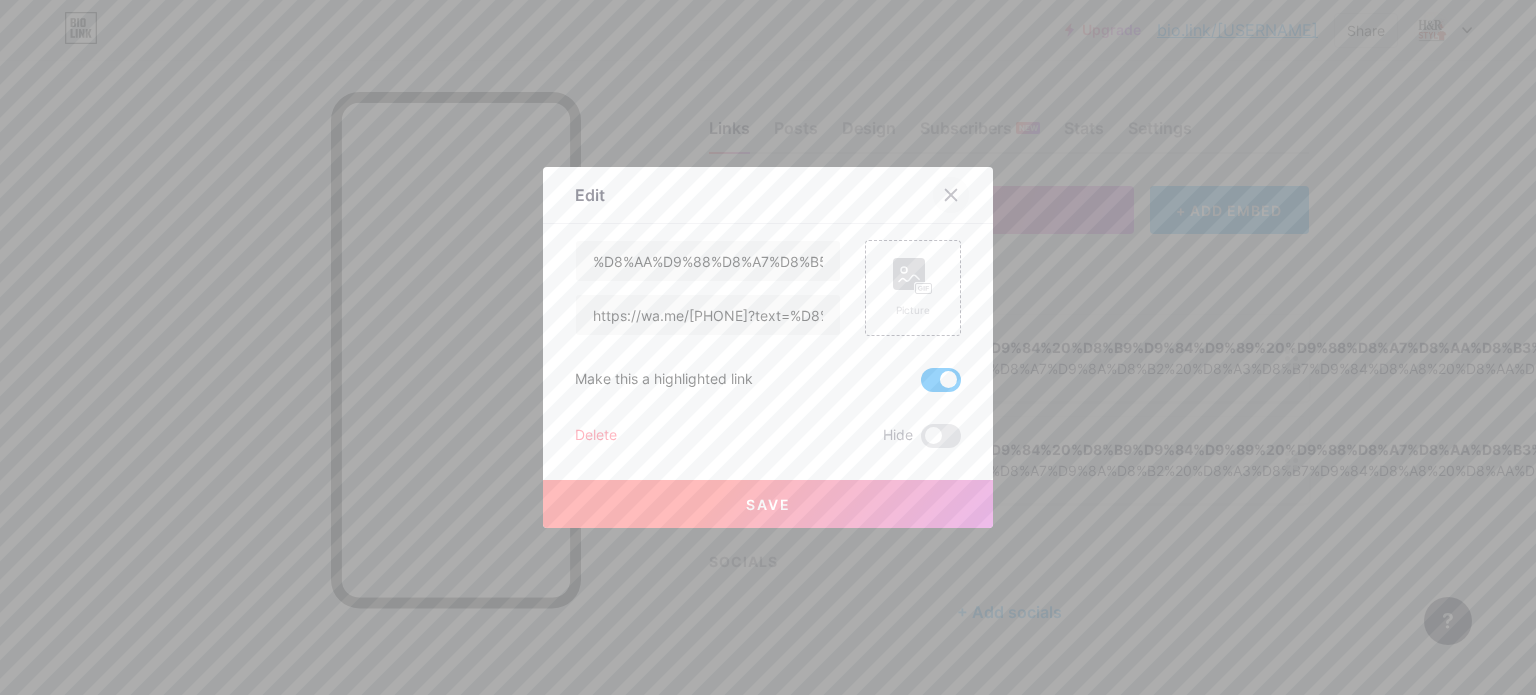 click 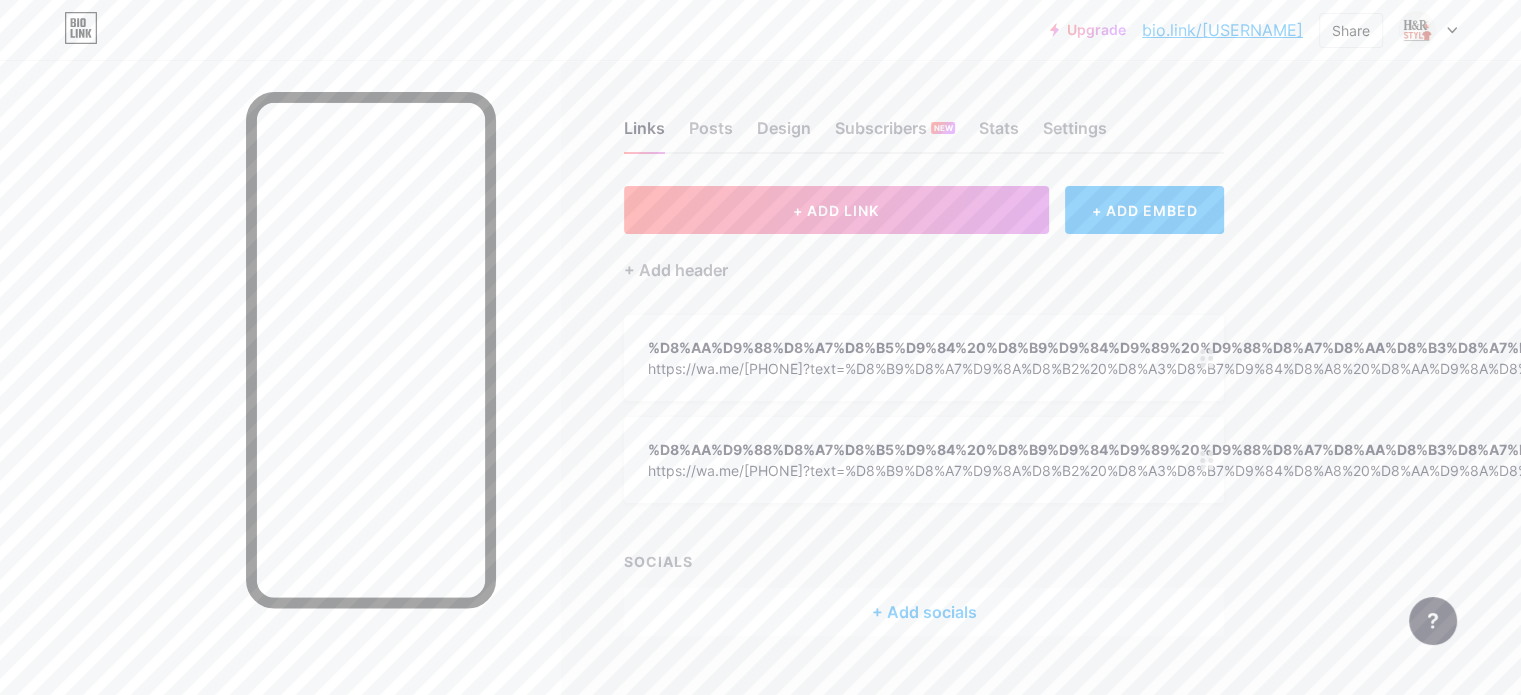 click 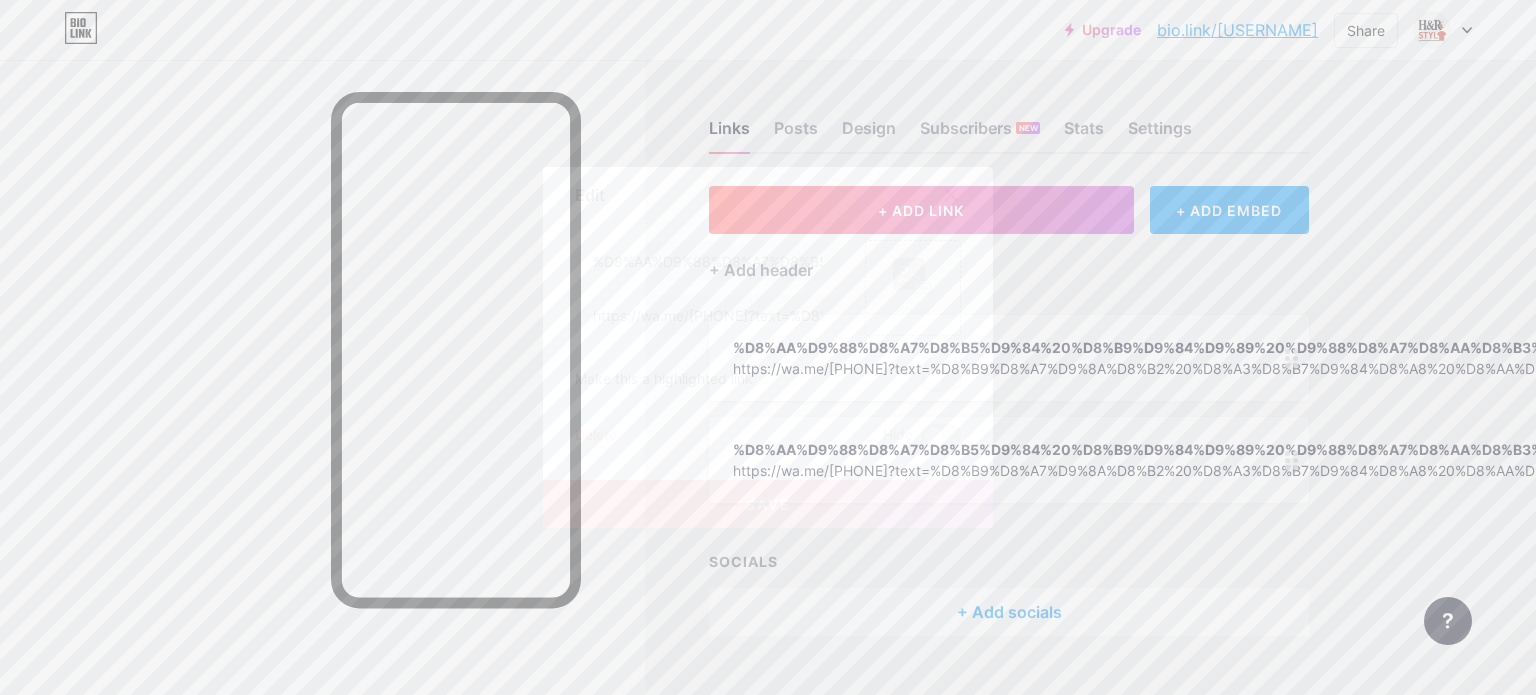 click at bounding box center (941, 380) 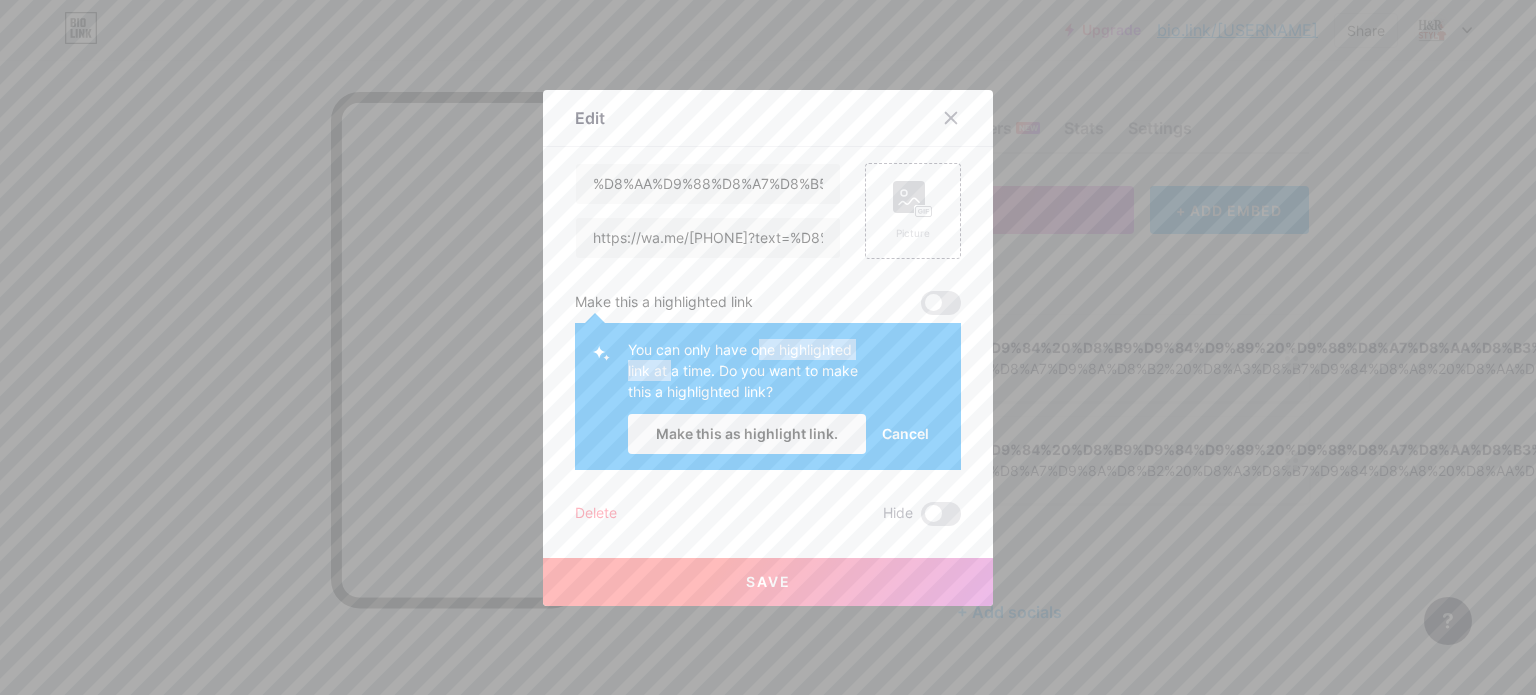 drag, startPoint x: 692, startPoint y: 341, endPoint x: 889, endPoint y: 348, distance: 197.12433 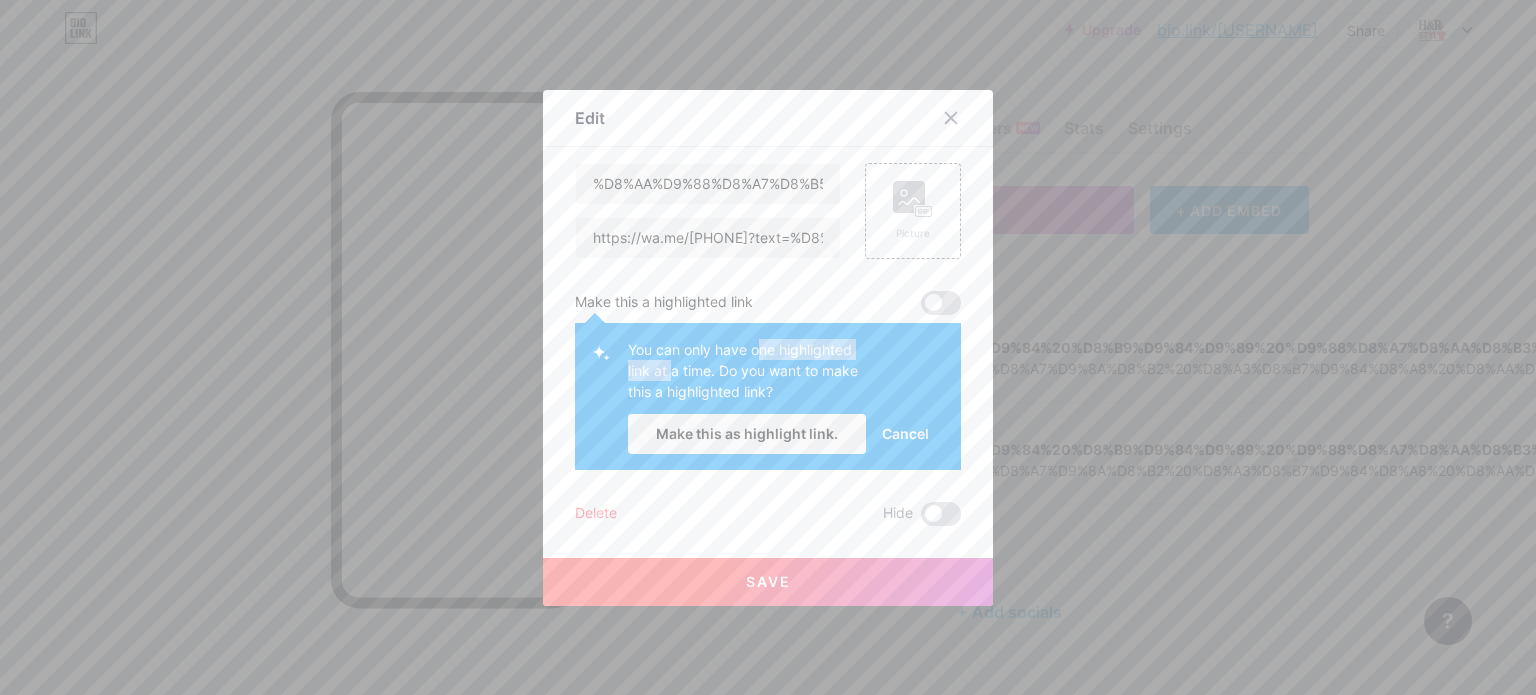 click on "You can only have one highlighted link at a time. Do you want to make this a highlighted link?
Make this as highlight link.
Cancel" at bounding box center [786, 396] 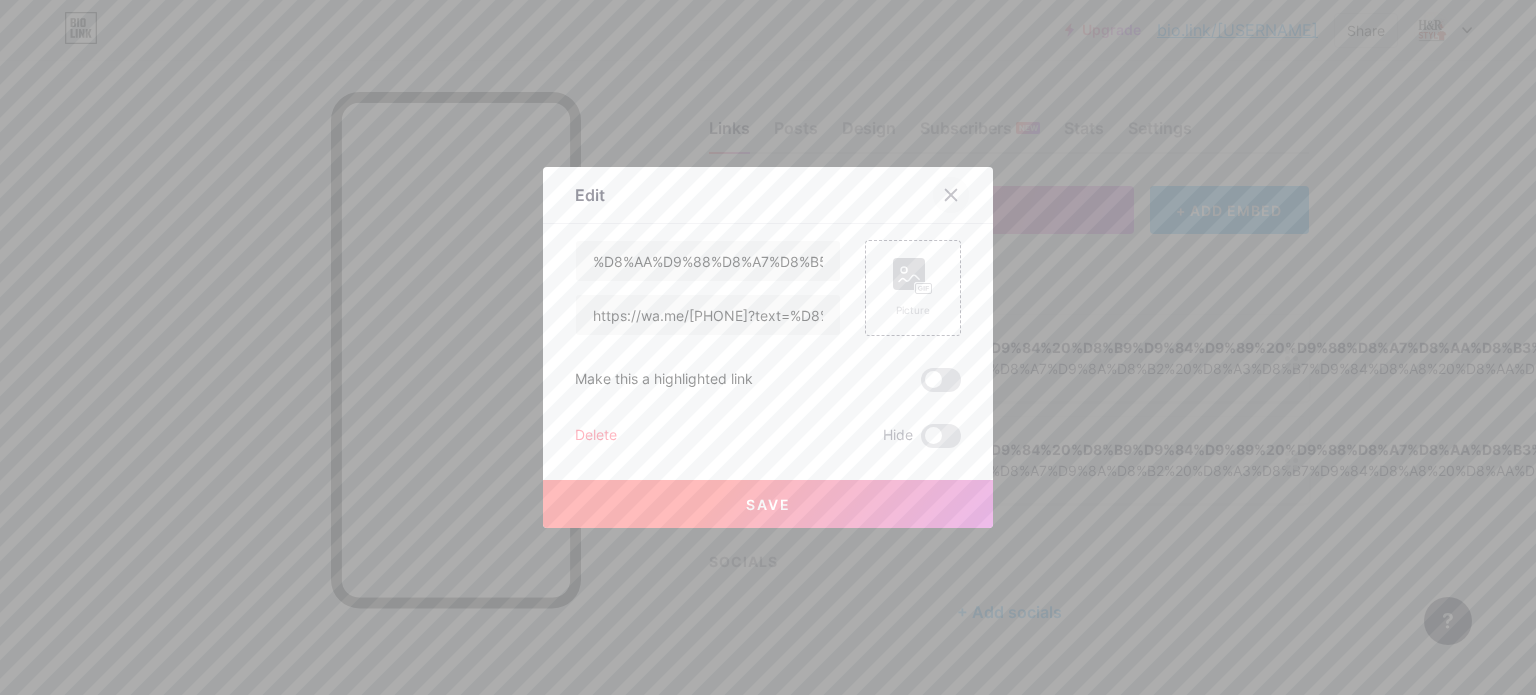 click at bounding box center (951, 195) 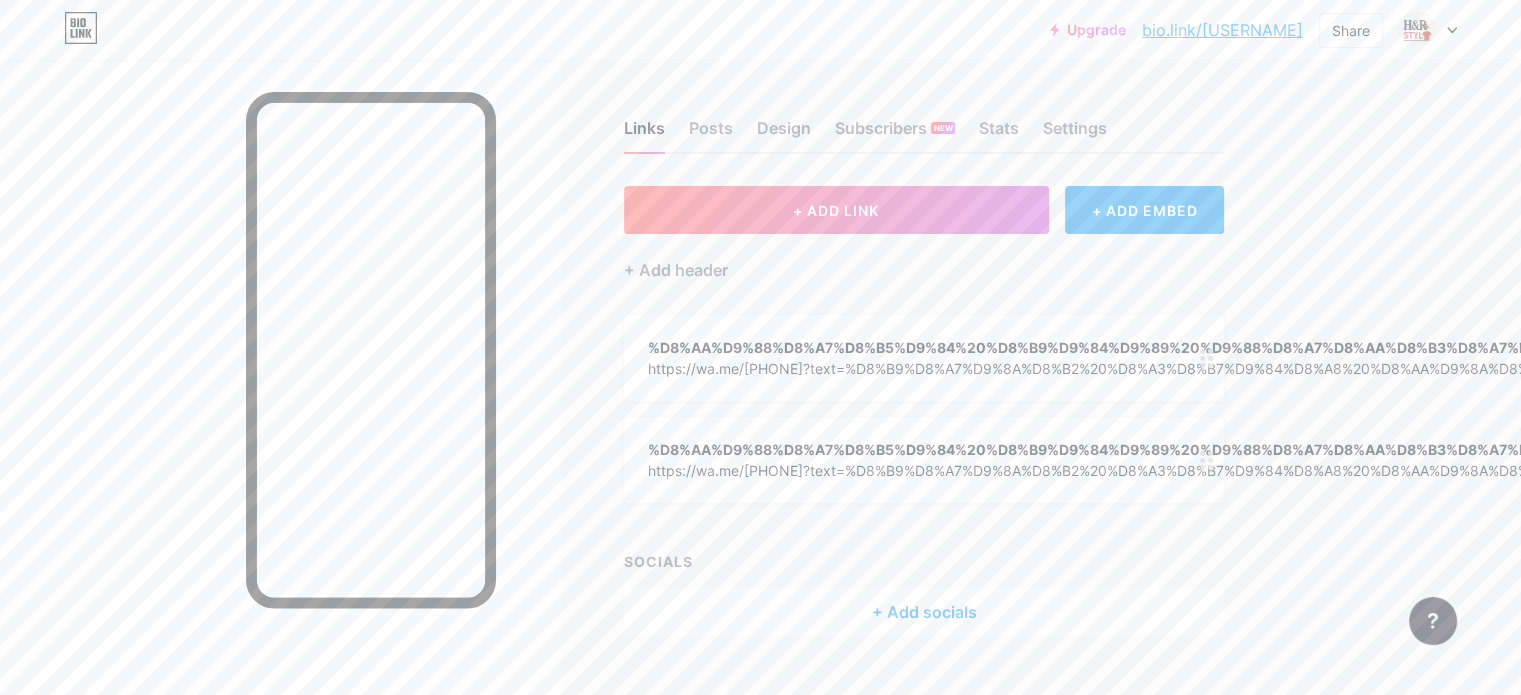 scroll, scrollTop: 0, scrollLeft: 0, axis: both 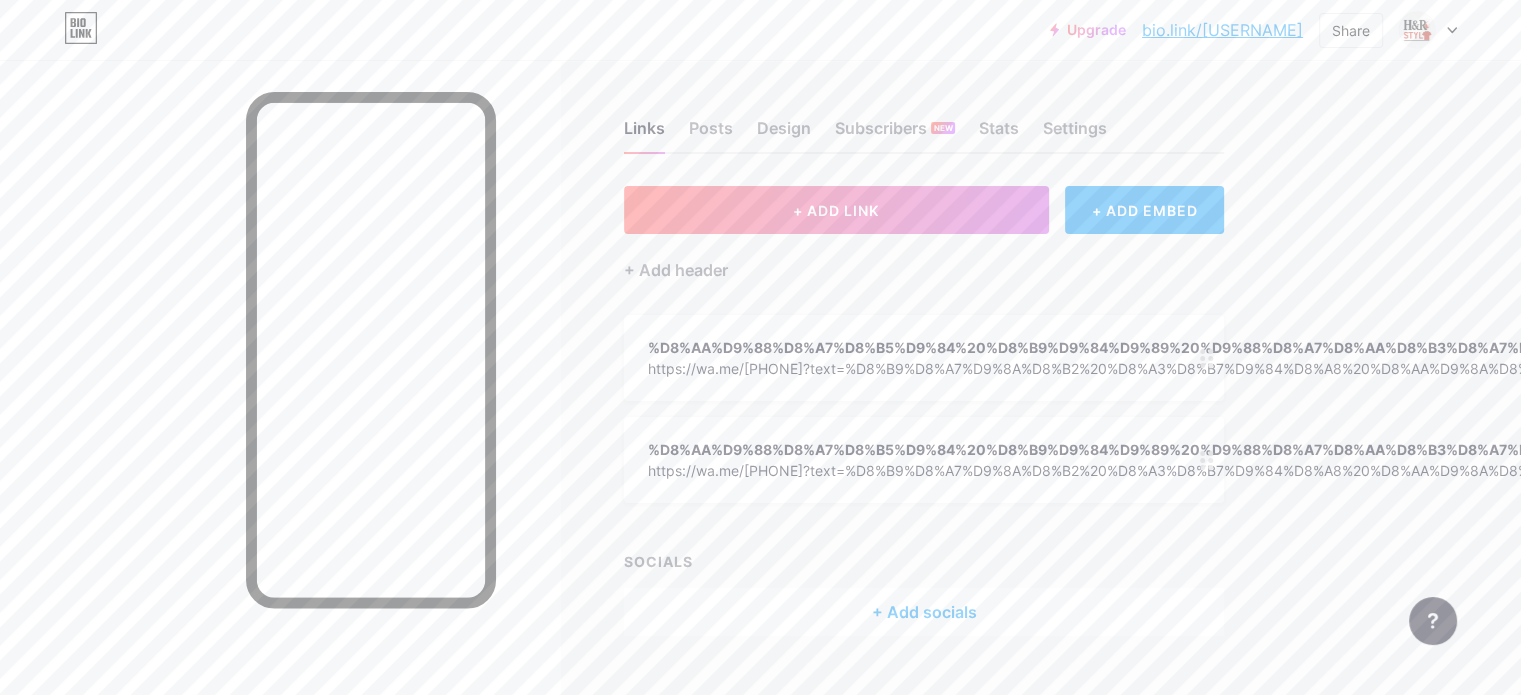click on "bio.link/[USERNAME]" at bounding box center (1222, 30) 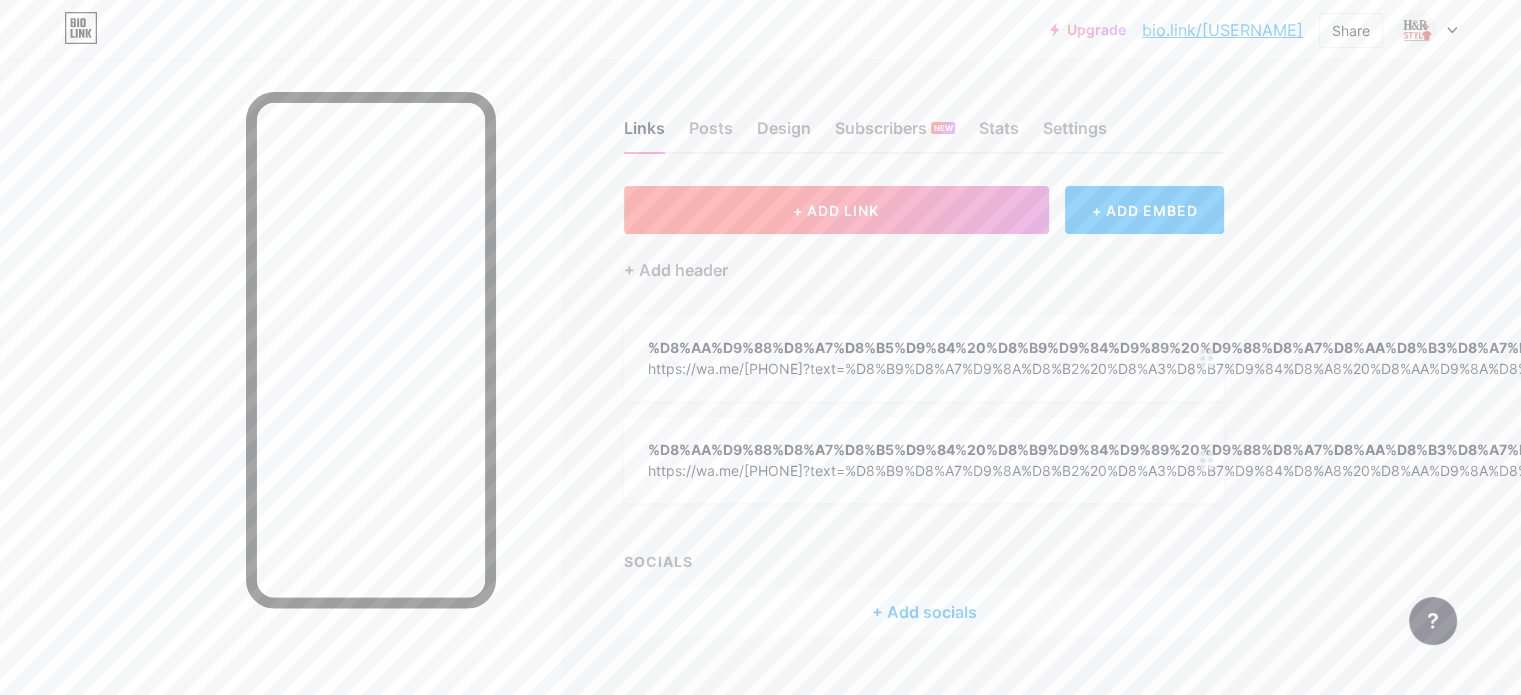 click on "+ ADD LINK" at bounding box center [836, 210] 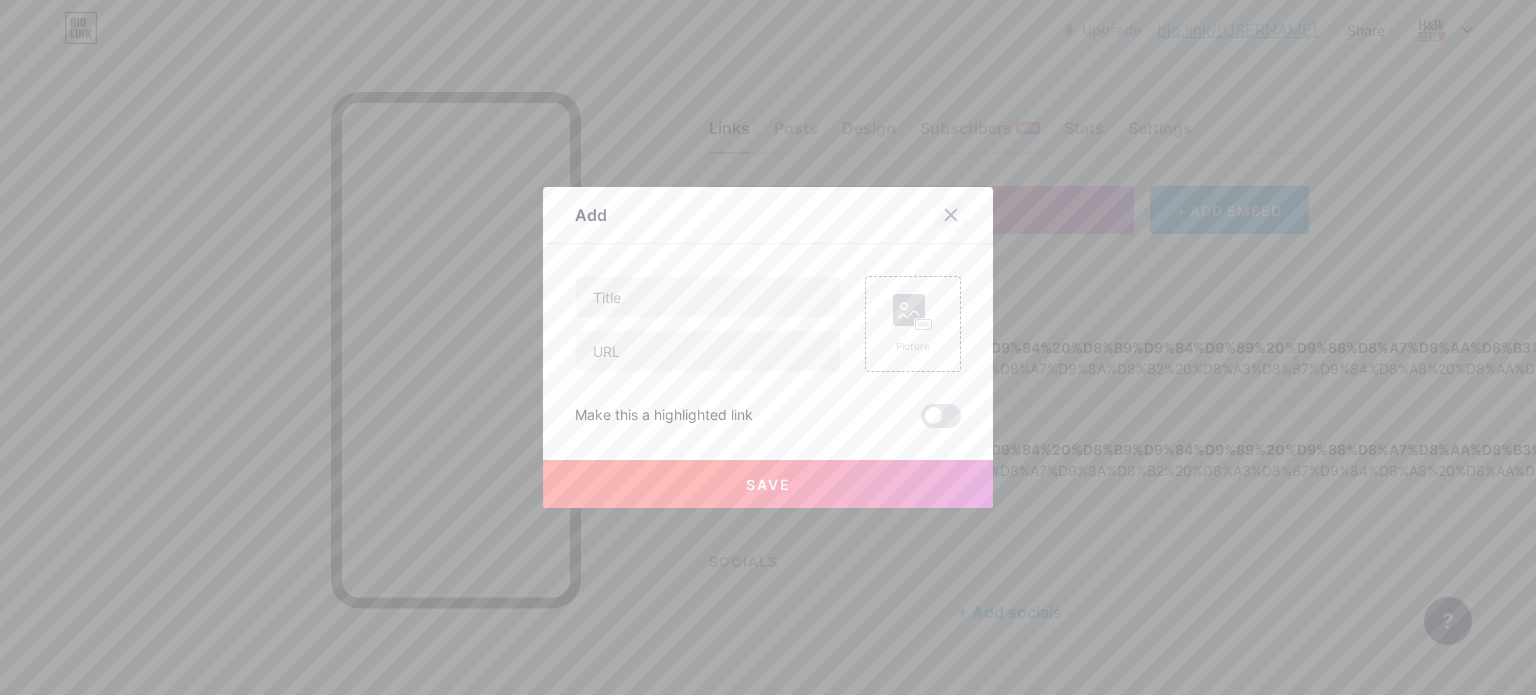 click 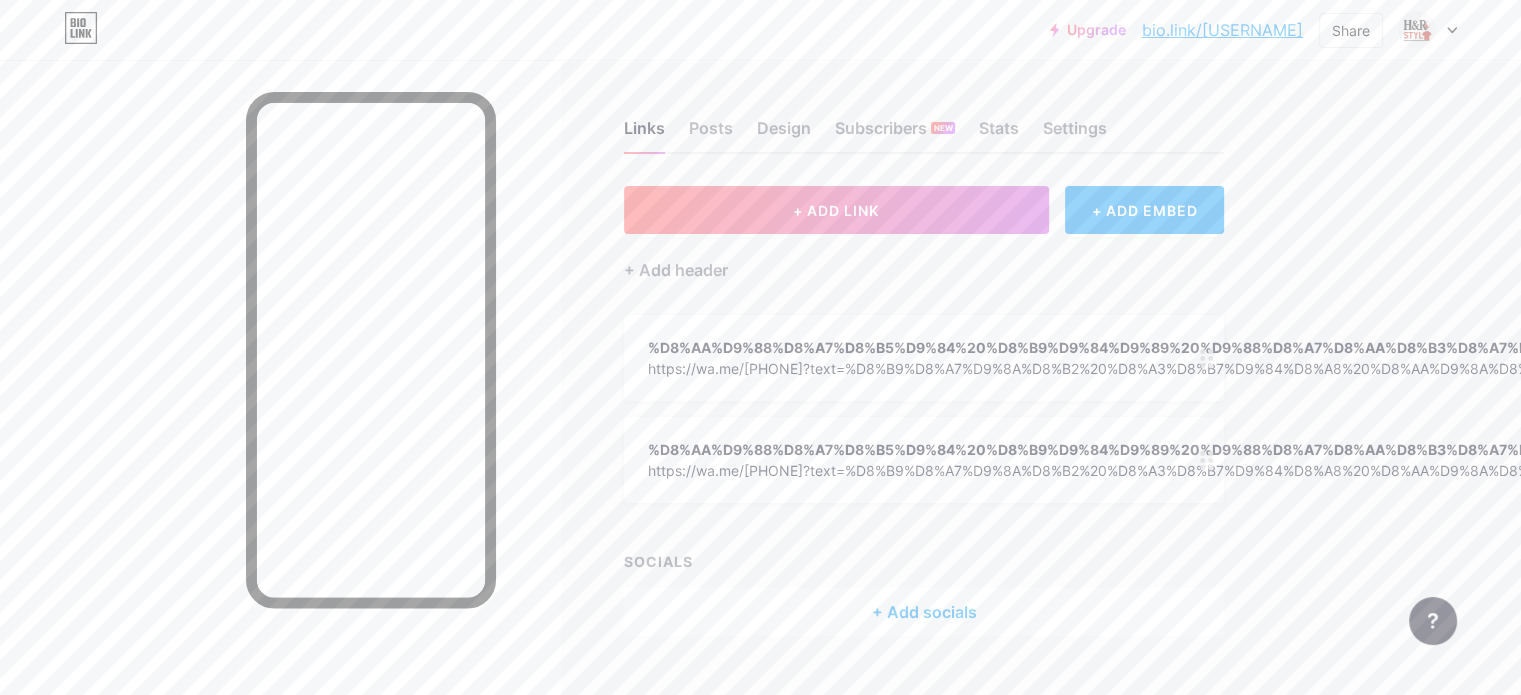 click at bounding box center [1428, 30] 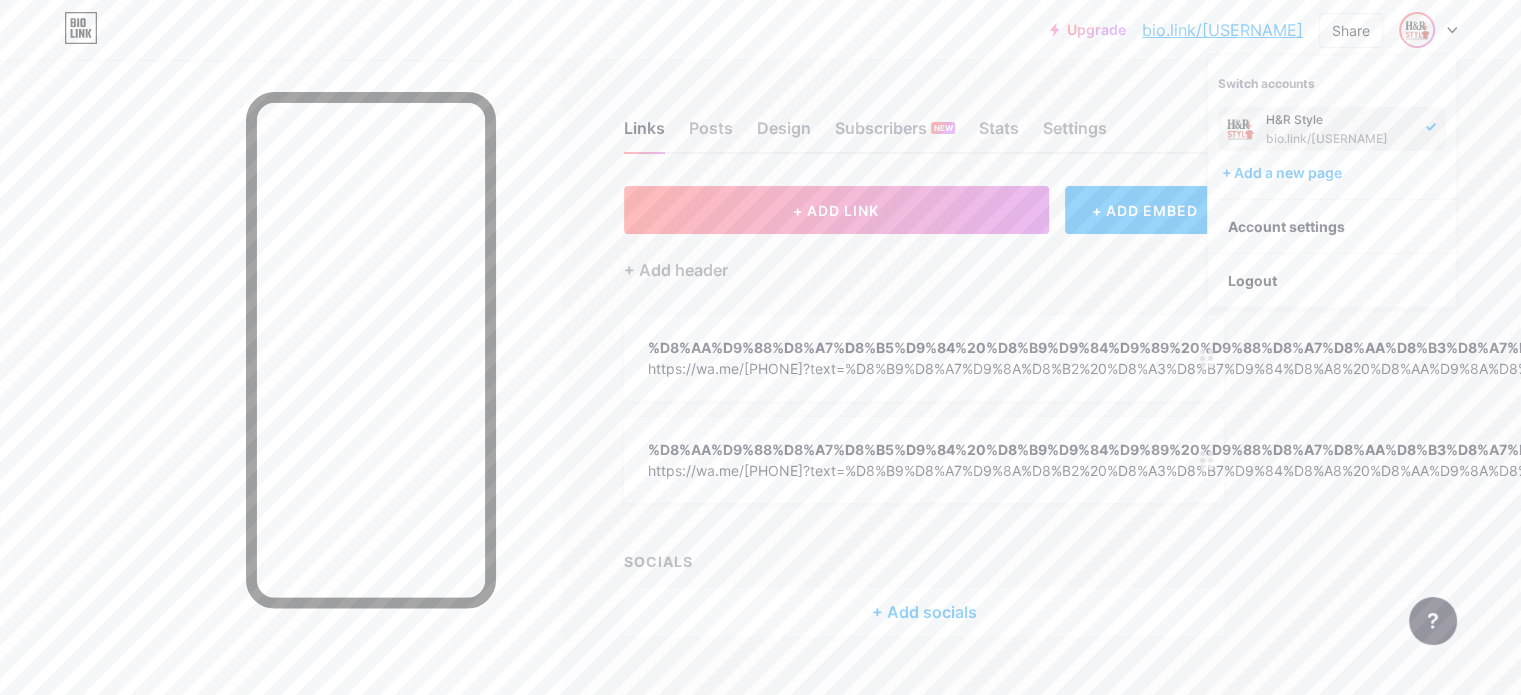 click on "bio.link/[USERNAME]" at bounding box center (1222, 30) 